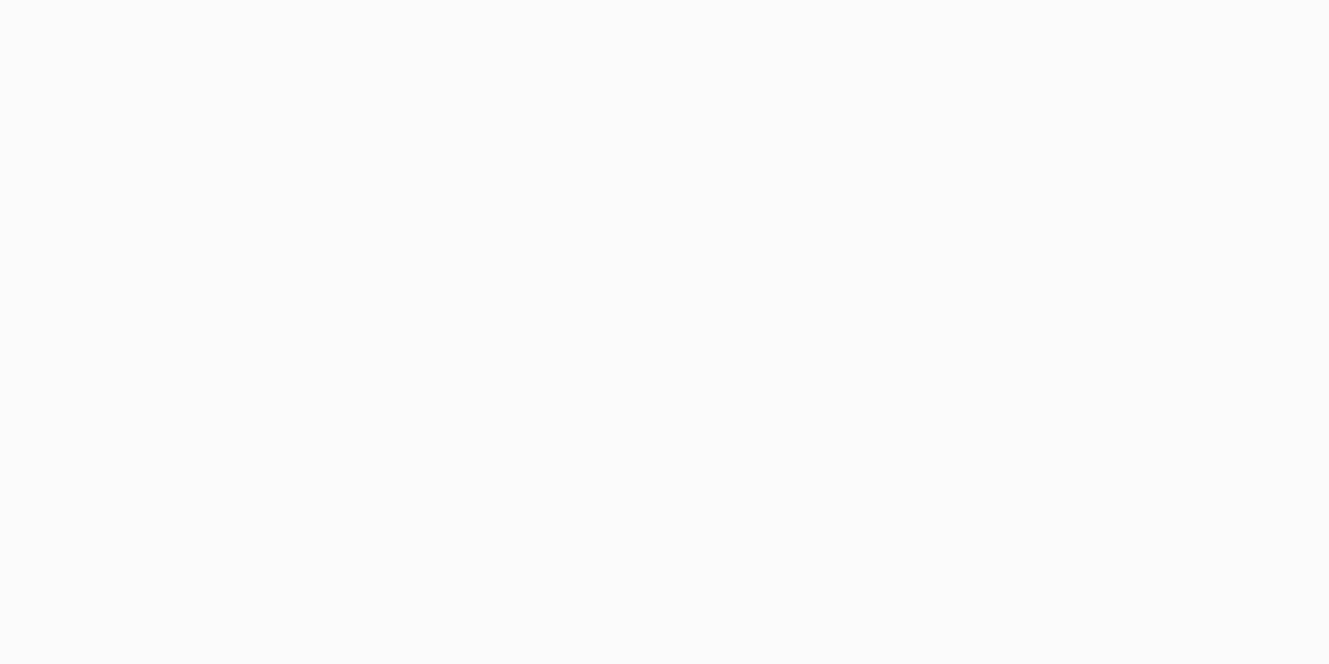 scroll, scrollTop: 0, scrollLeft: 0, axis: both 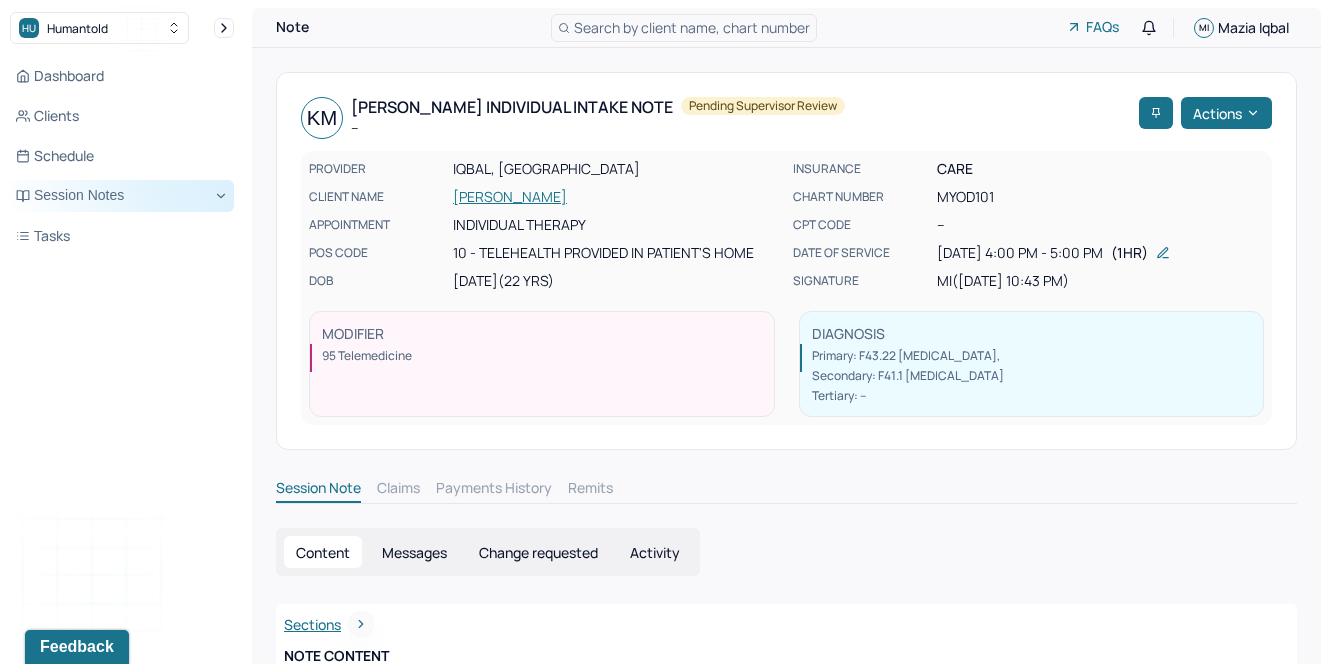 click on "Session Notes" at bounding box center [122, 196] 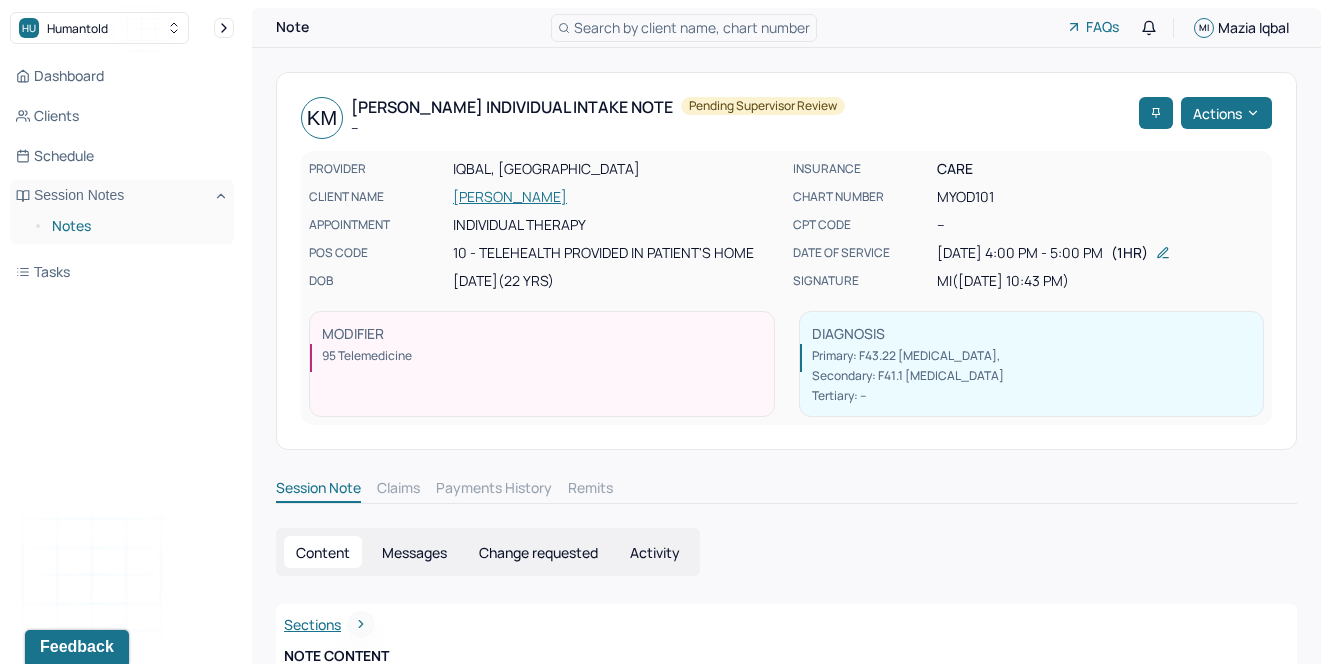 click on "Notes" at bounding box center [135, 226] 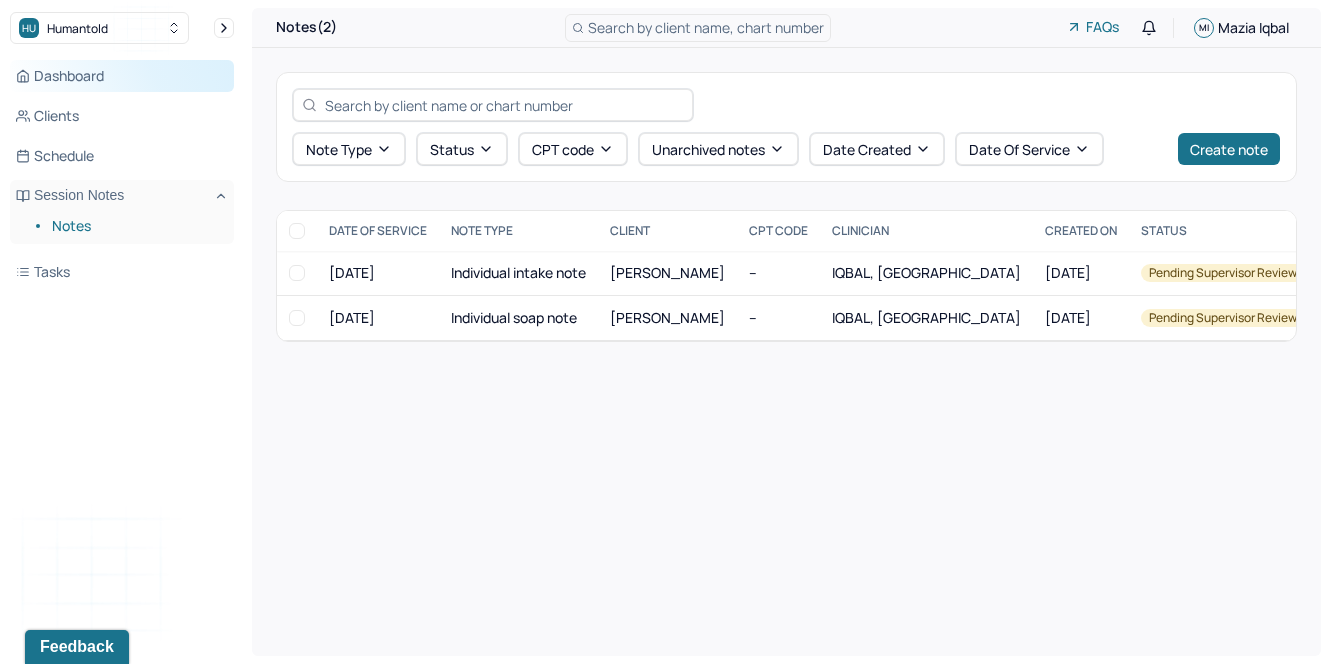 click on "Dashboard" at bounding box center [122, 76] 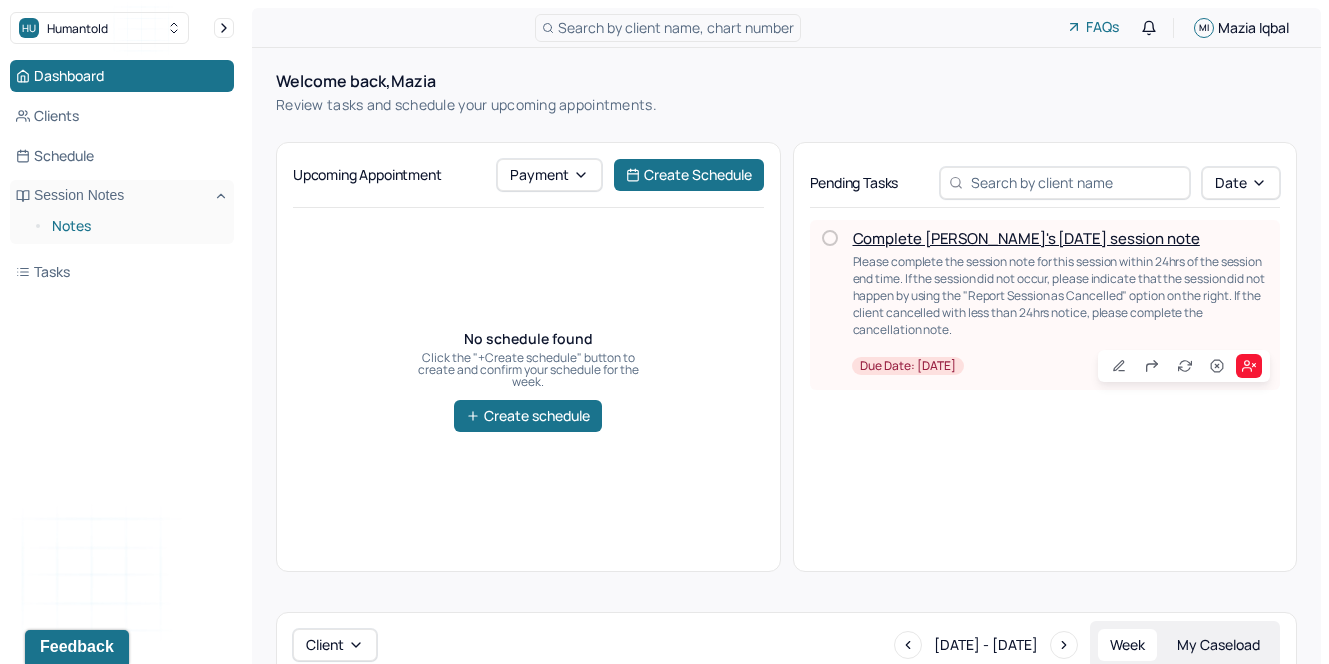 click on "Notes" at bounding box center (135, 226) 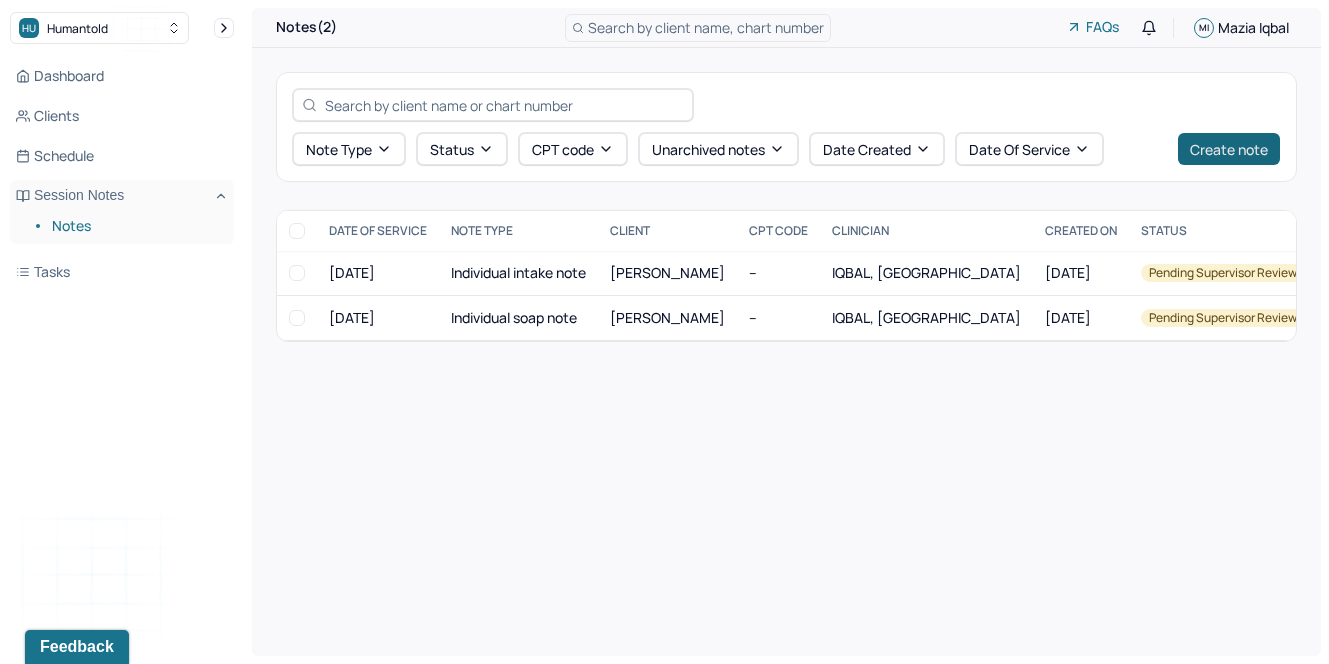 click on "Create note" at bounding box center (1229, 149) 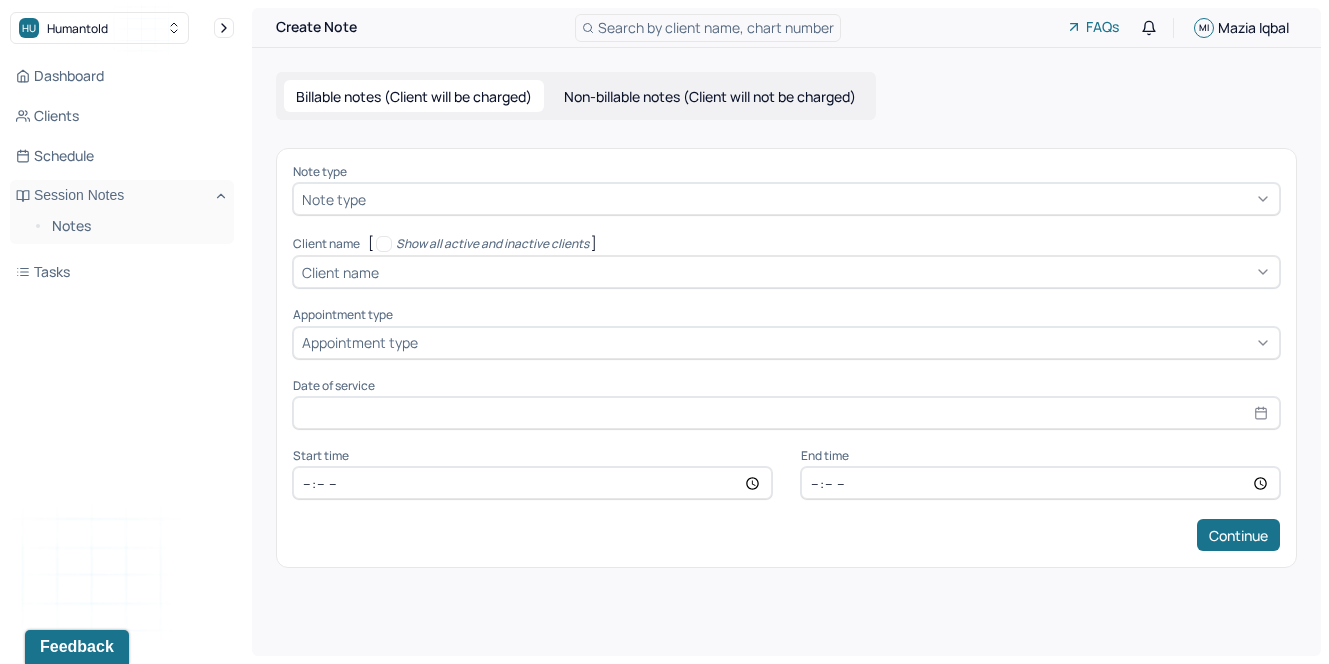 click at bounding box center (820, 199) 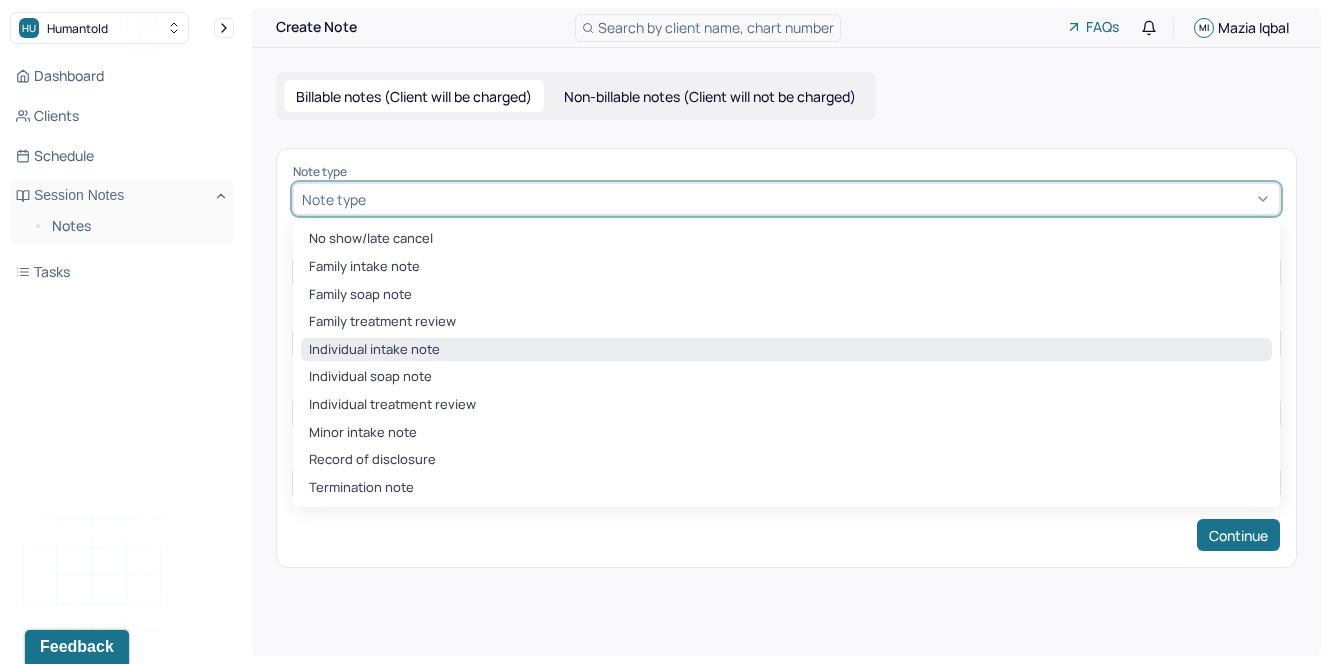 click on "Individual intake note" at bounding box center (786, 350) 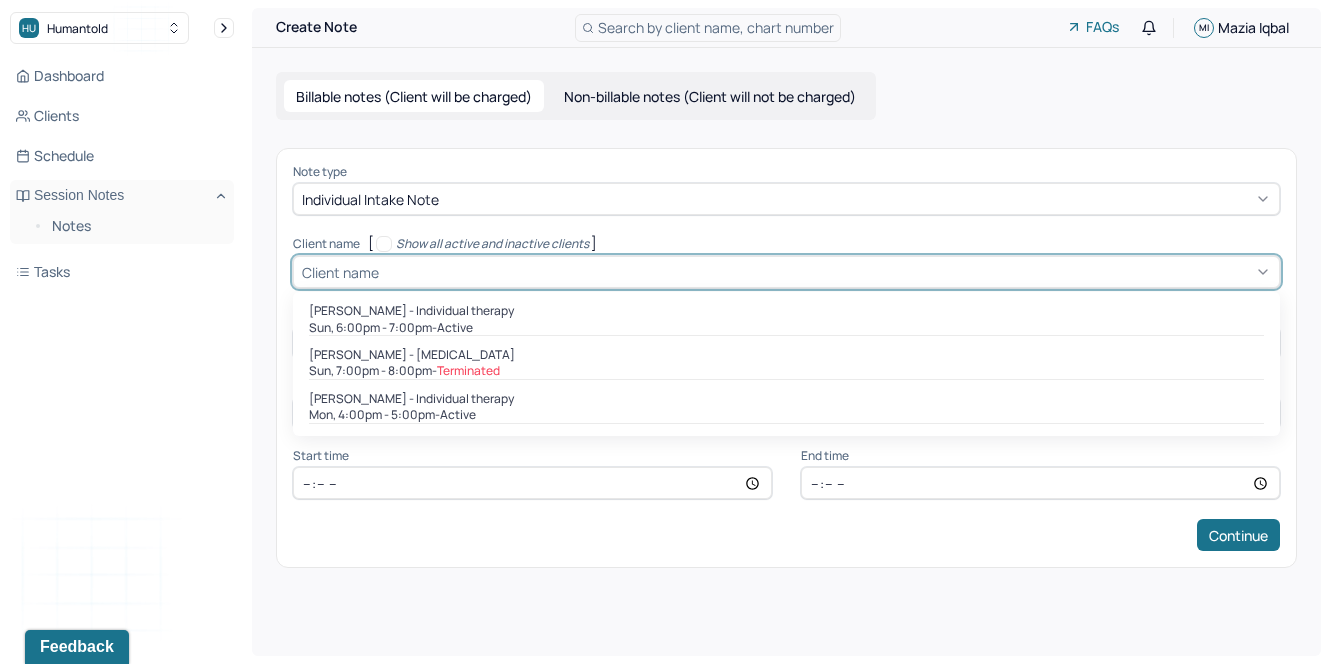 click at bounding box center (827, 272) 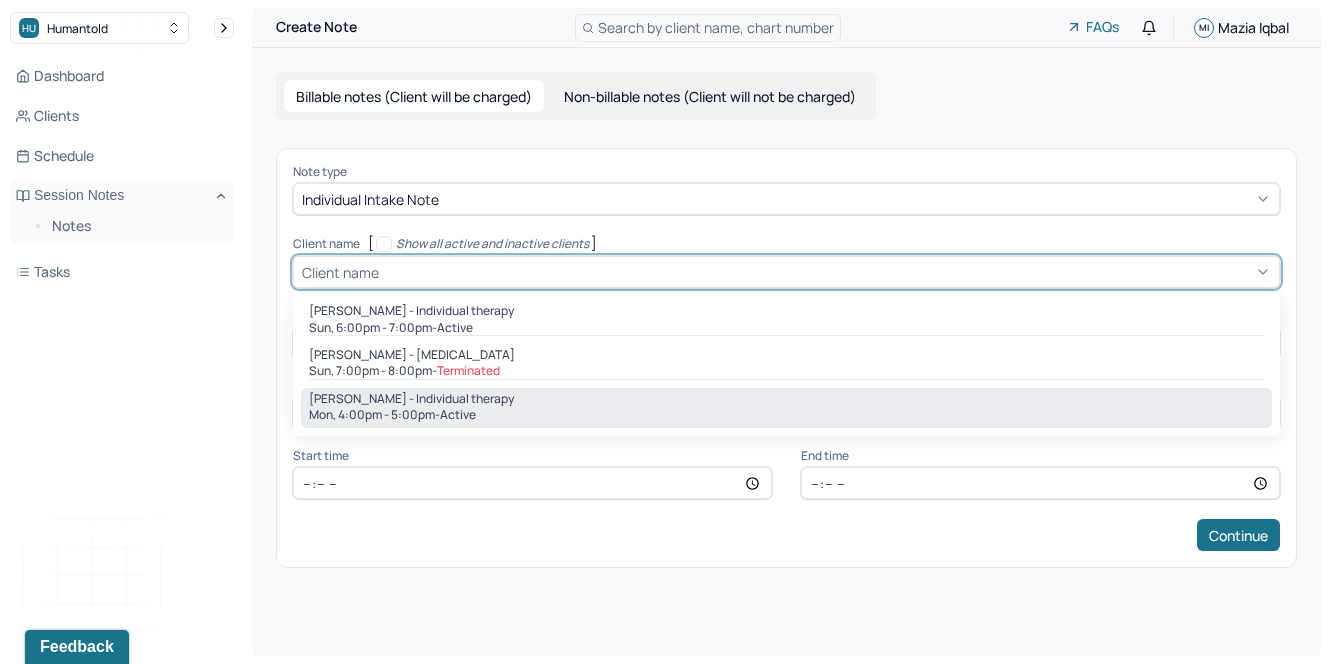 click on "[PERSON_NAME] - Individual therapy" at bounding box center [411, 399] 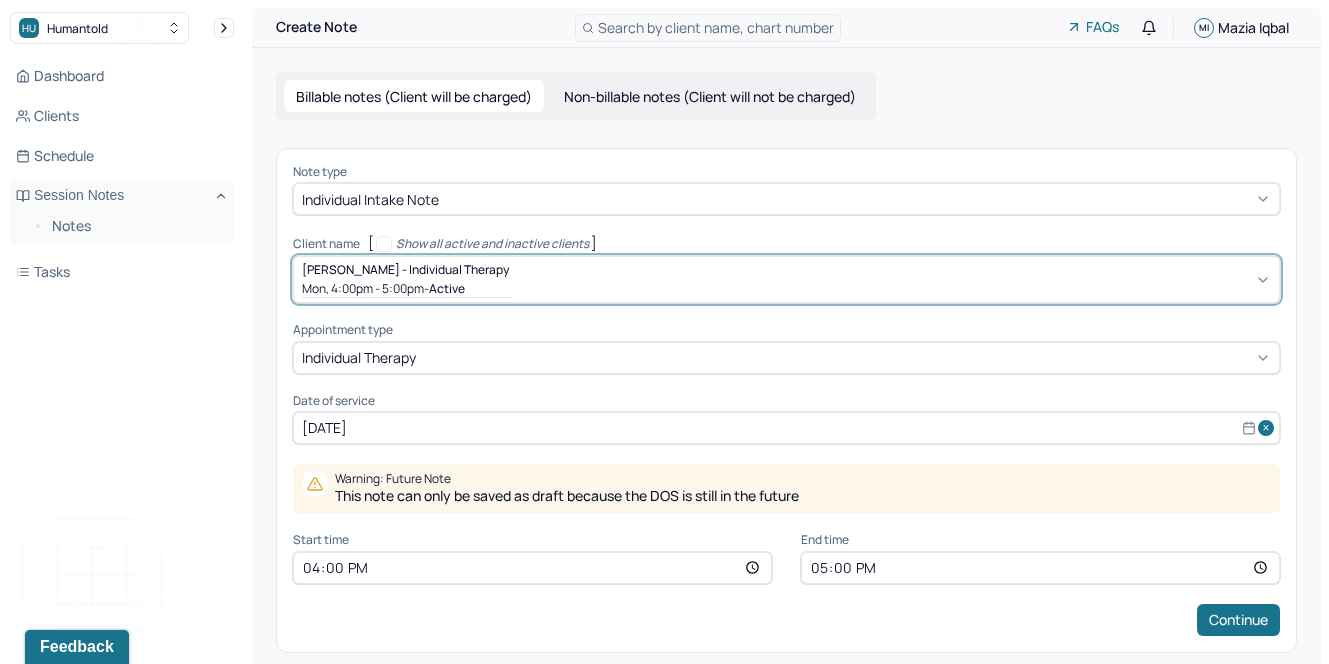 click on "[DATE]" at bounding box center [786, 428] 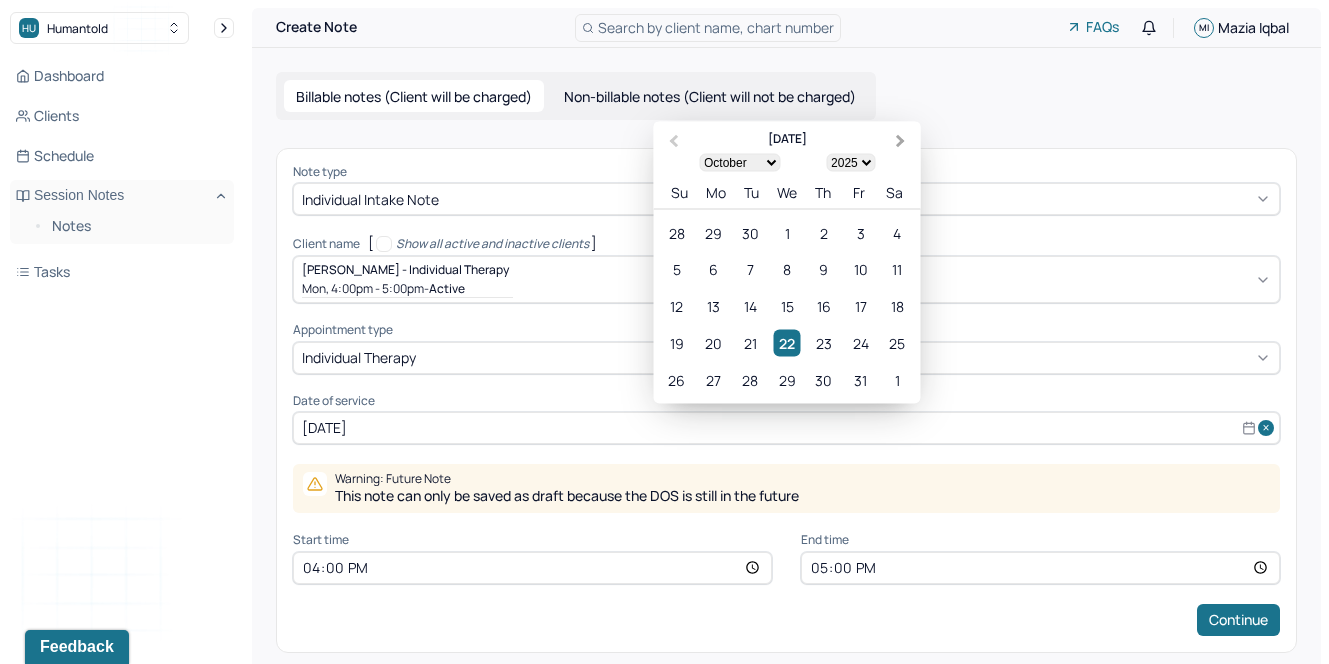 click on "Next Month" at bounding box center (901, 141) 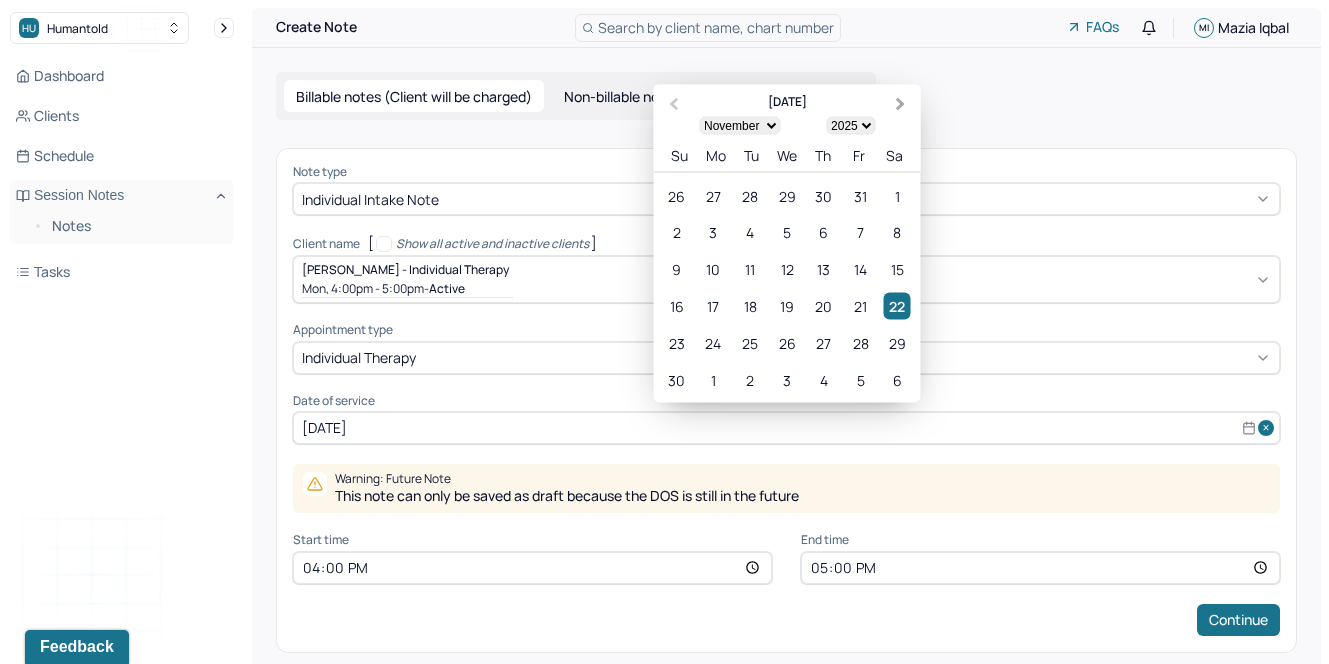 click on "Next Month" at bounding box center (903, 105) 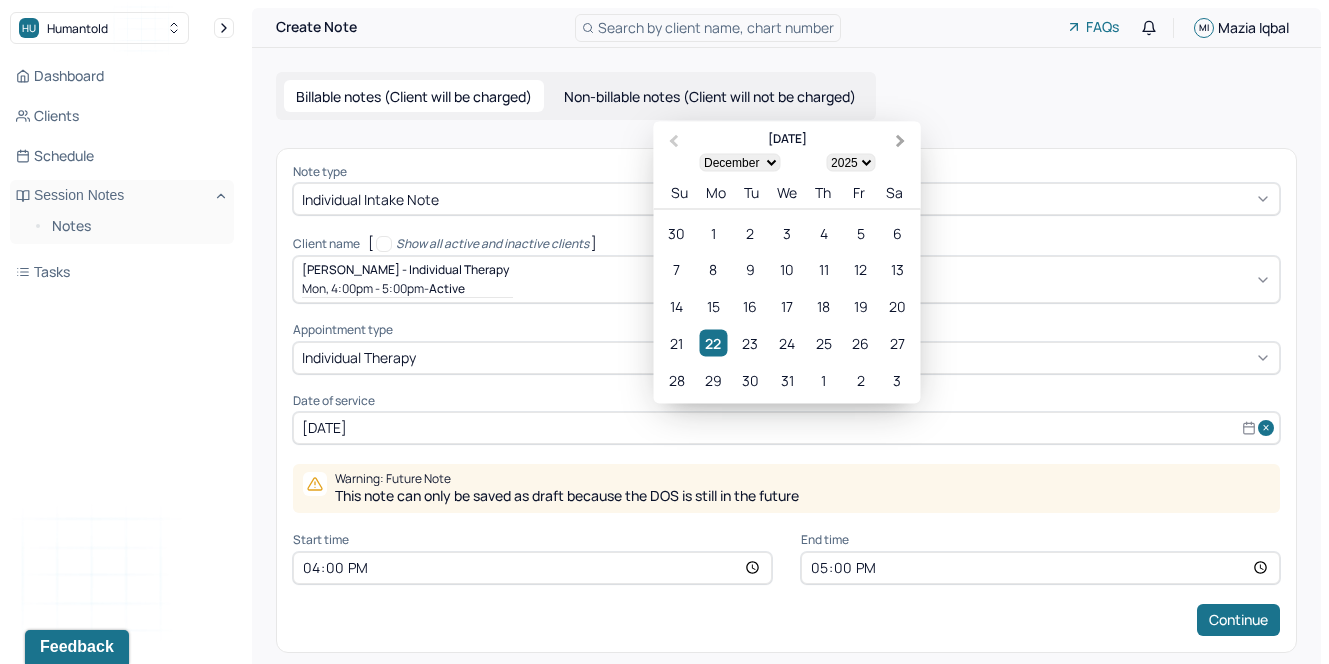 click on "Billable notes (Client will be charged) Non-billable notes (Client will not be charged)" at bounding box center (786, 96) 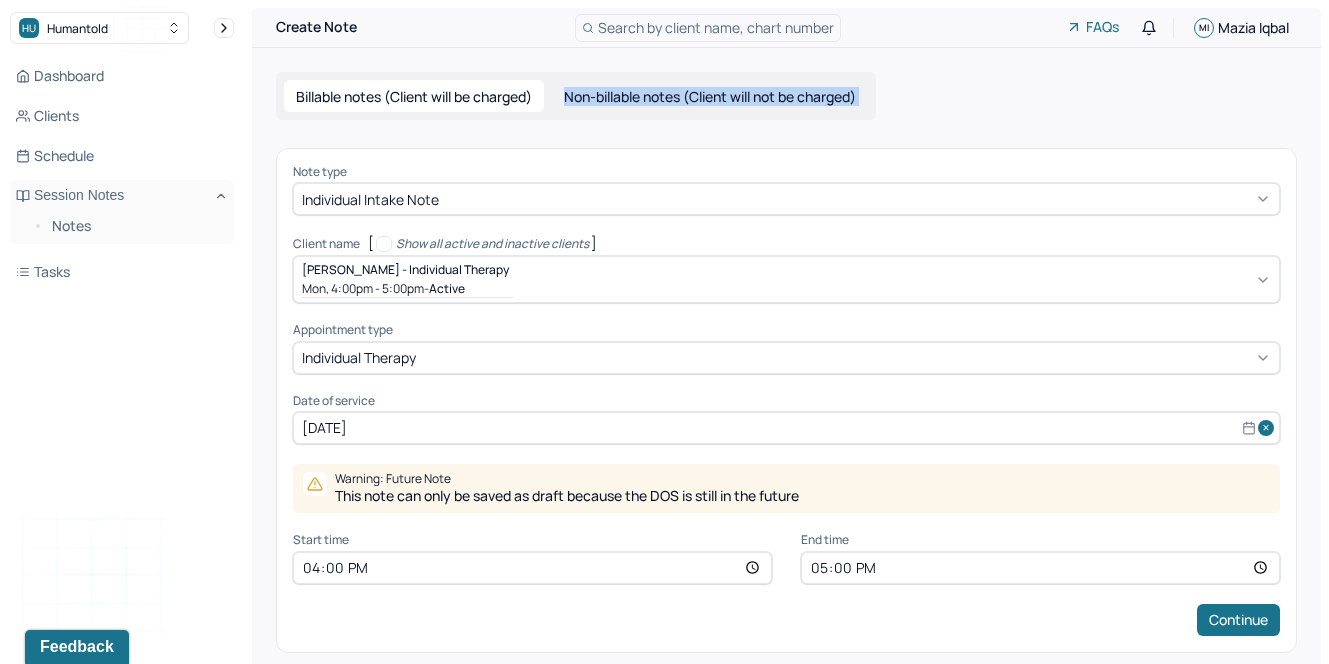 click on "Billable notes (Client will be charged) Non-billable notes (Client will not be charged)" at bounding box center (786, 96) 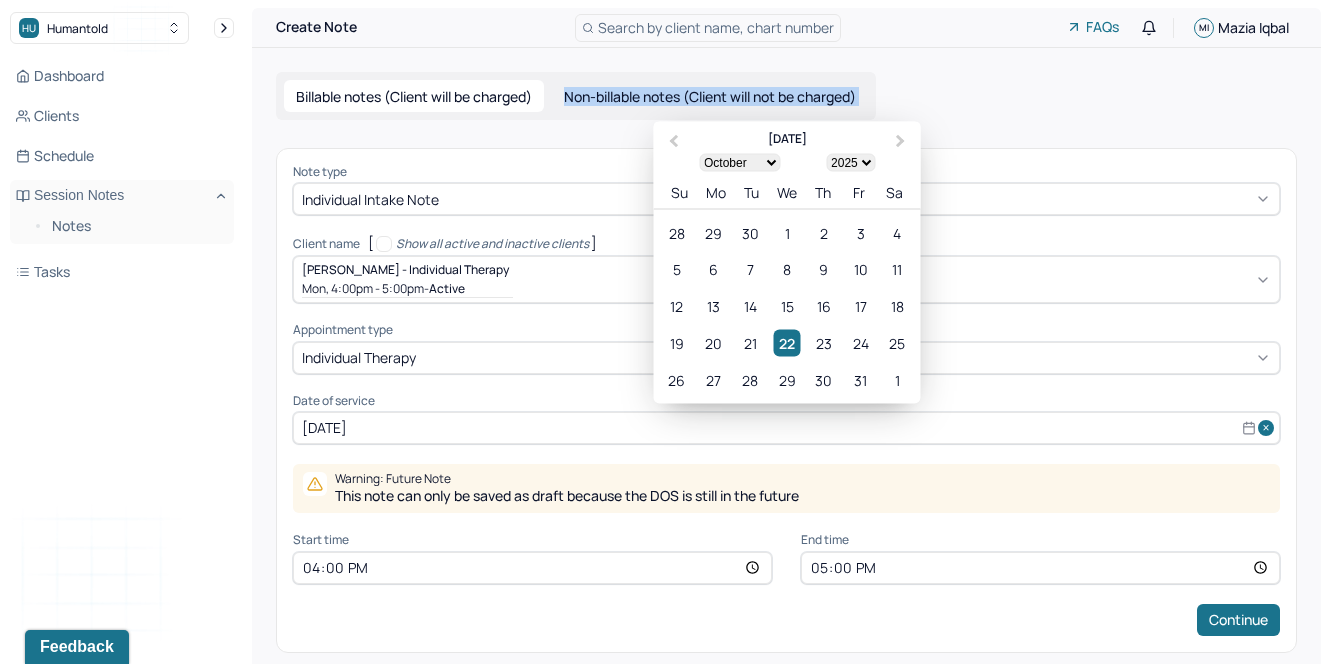 click on "[DATE]" at bounding box center [786, 428] 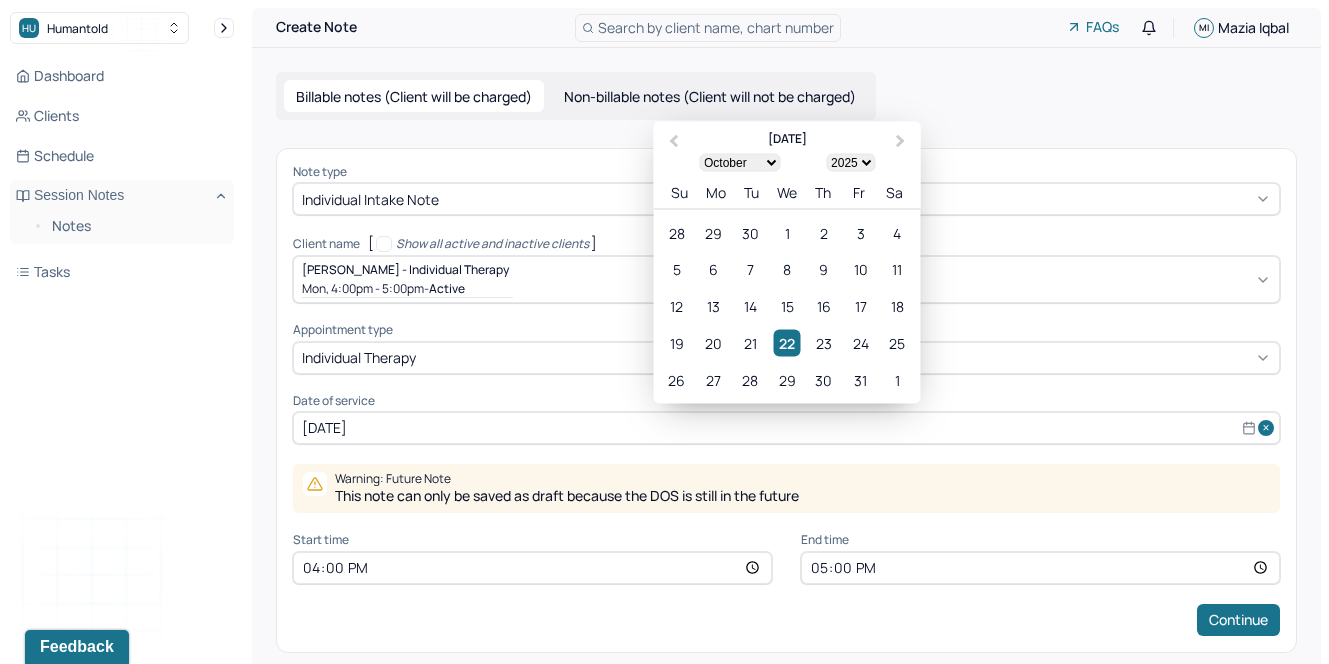 click on "January February March April May June July August September October November December" at bounding box center [739, 162] 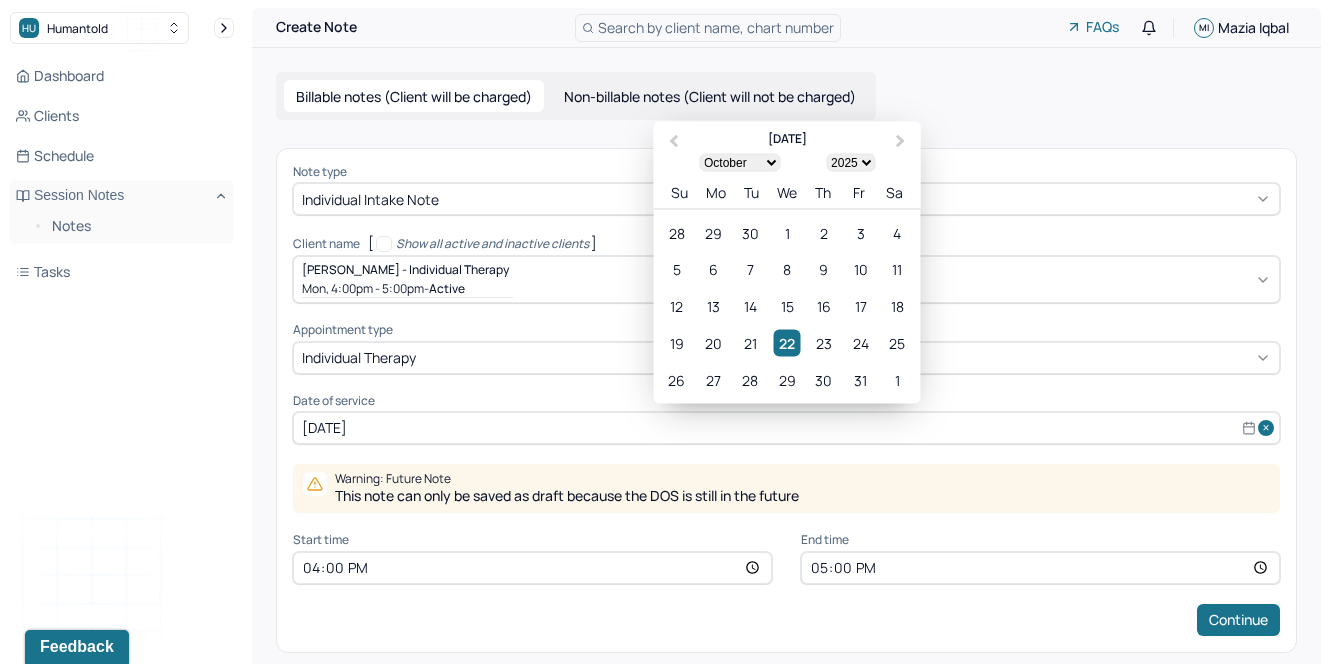 select on "6" 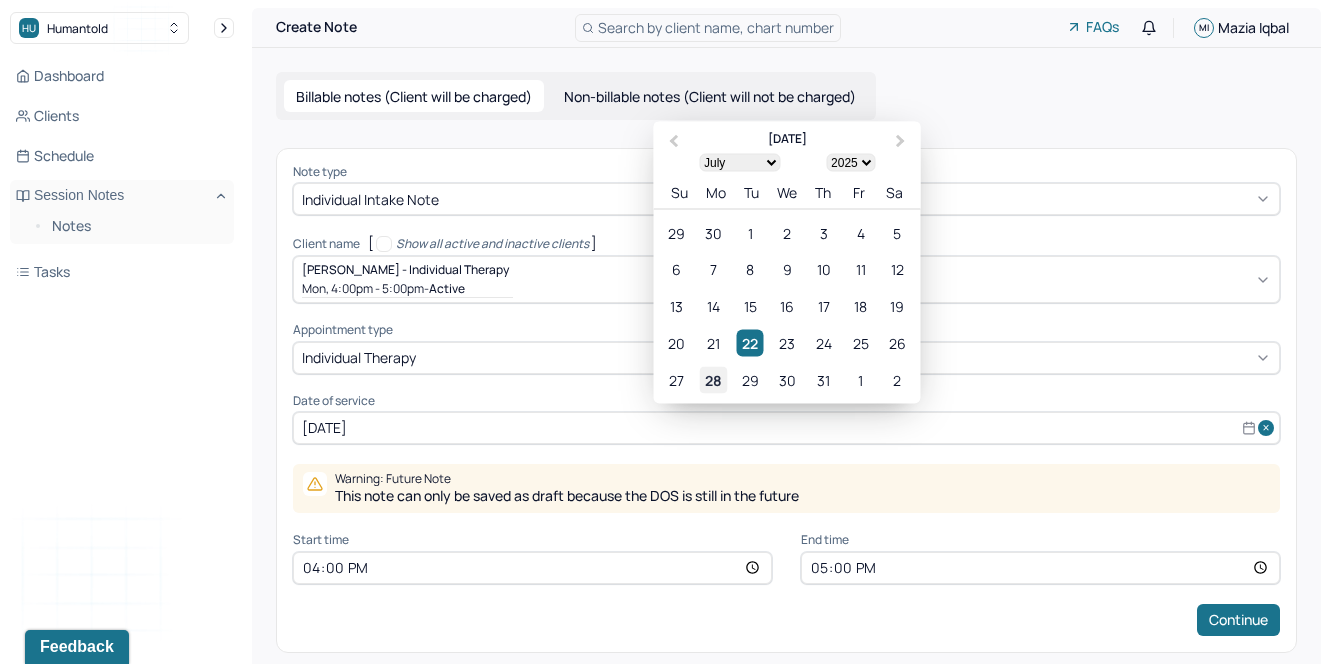 click on "28" at bounding box center [713, 379] 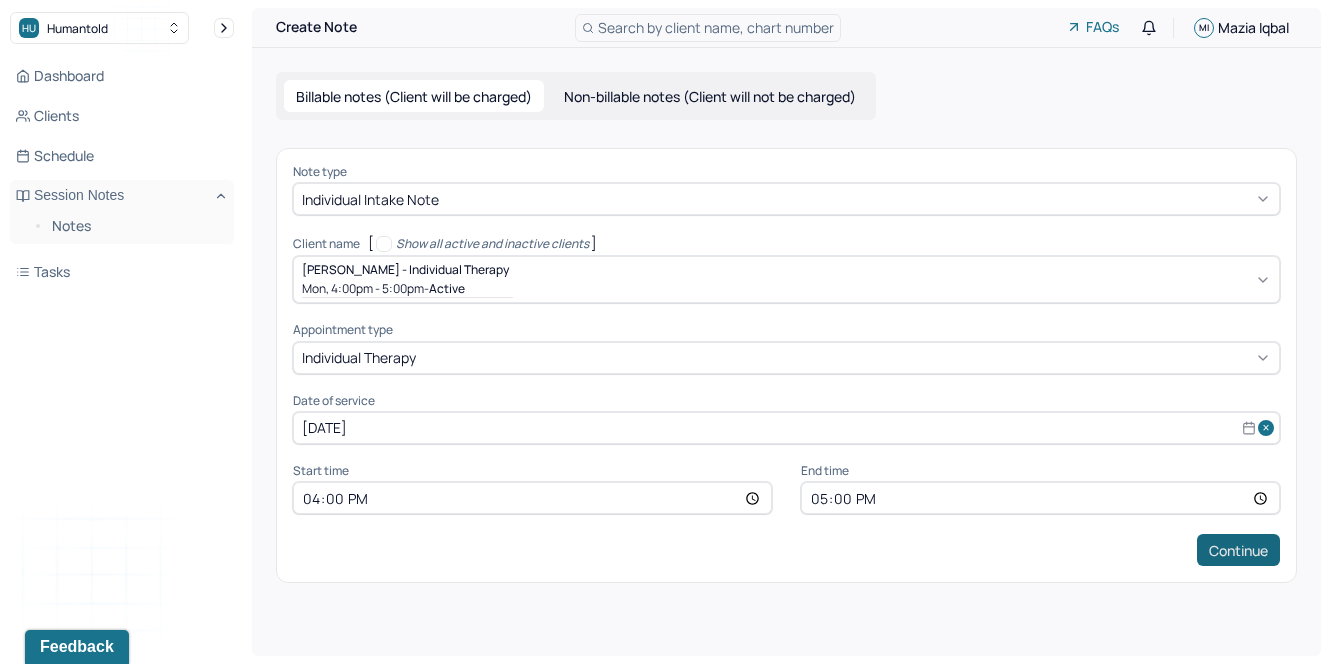 click on "Continue" at bounding box center [1238, 550] 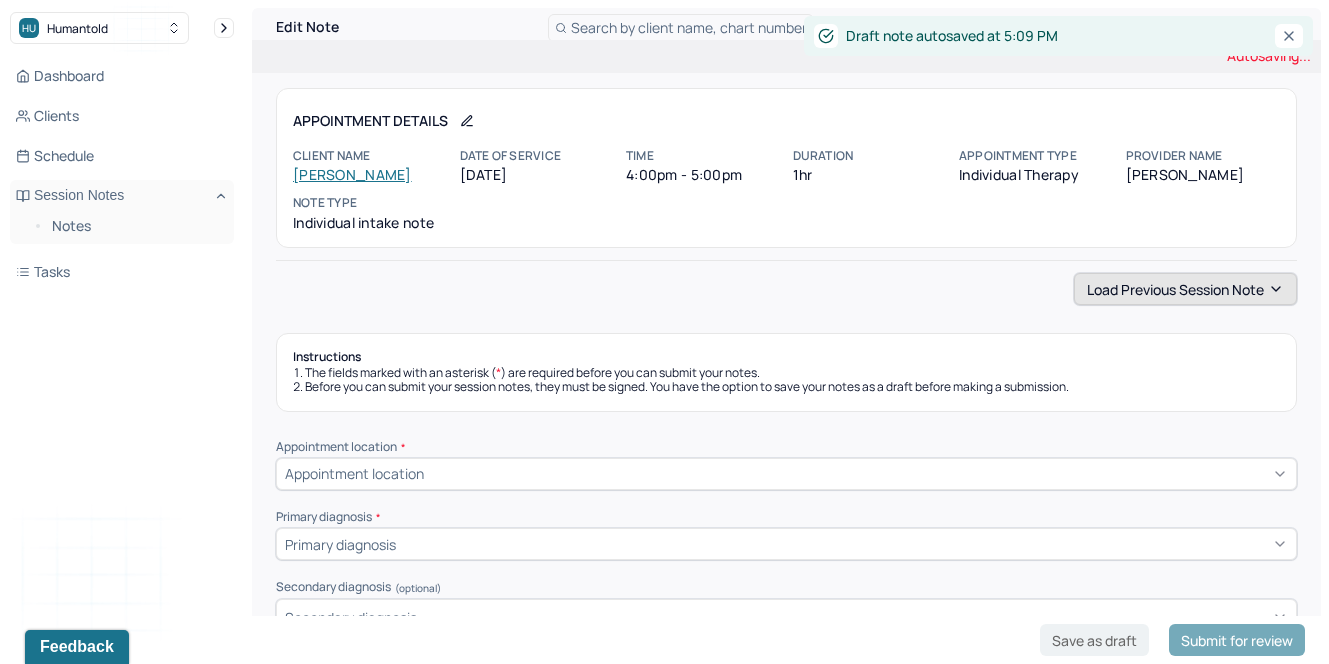 click on "Load previous session note" at bounding box center (1185, 289) 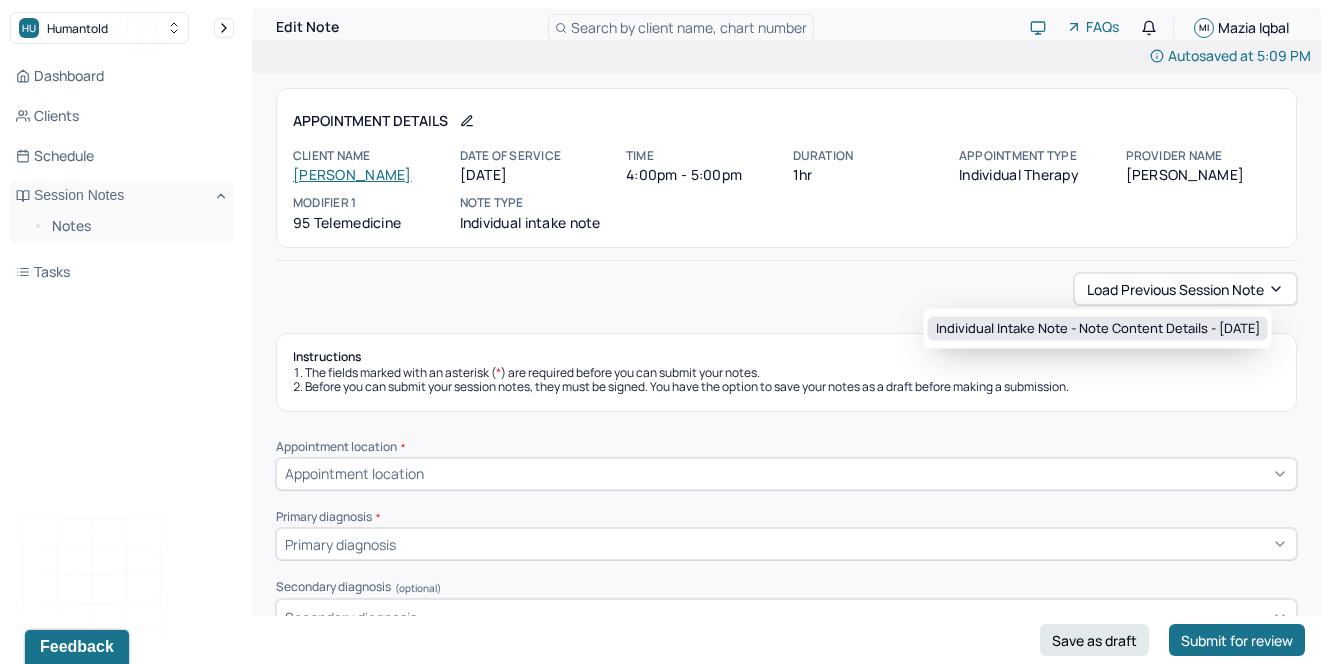 click on "Individual intake note   - Note content Details -   [DATE]" at bounding box center [1098, 329] 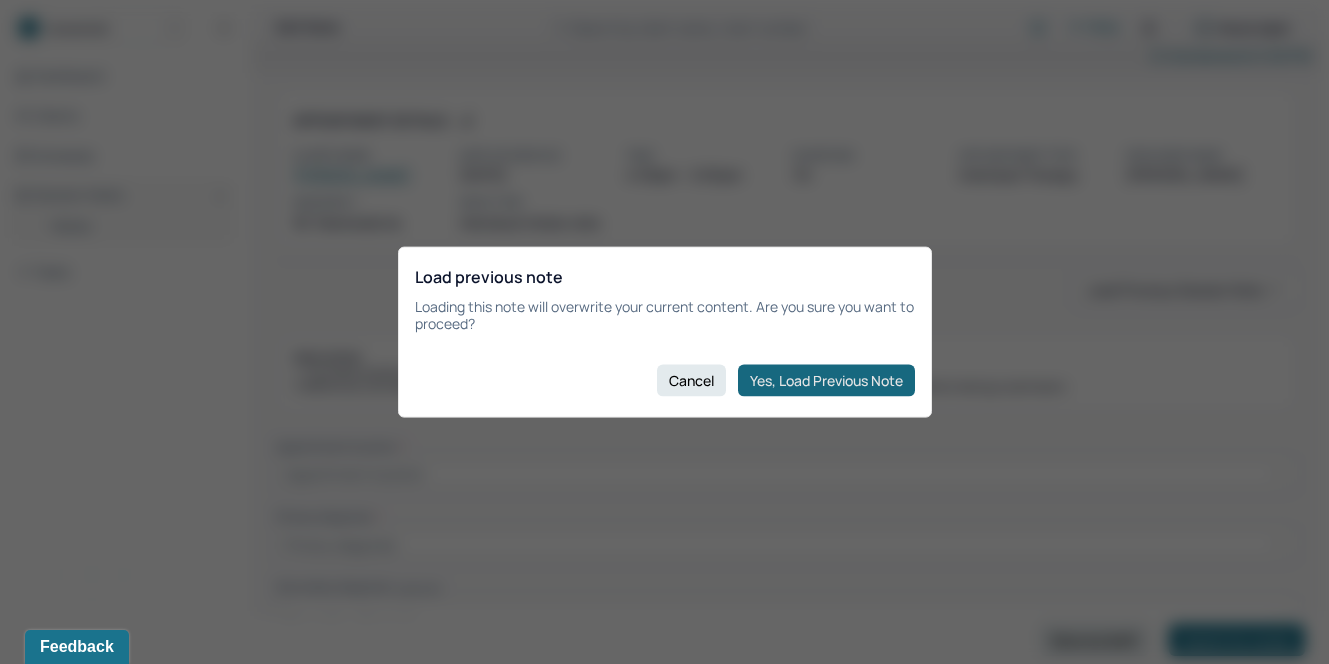 click on "Yes, Load Previous Note" at bounding box center [826, 380] 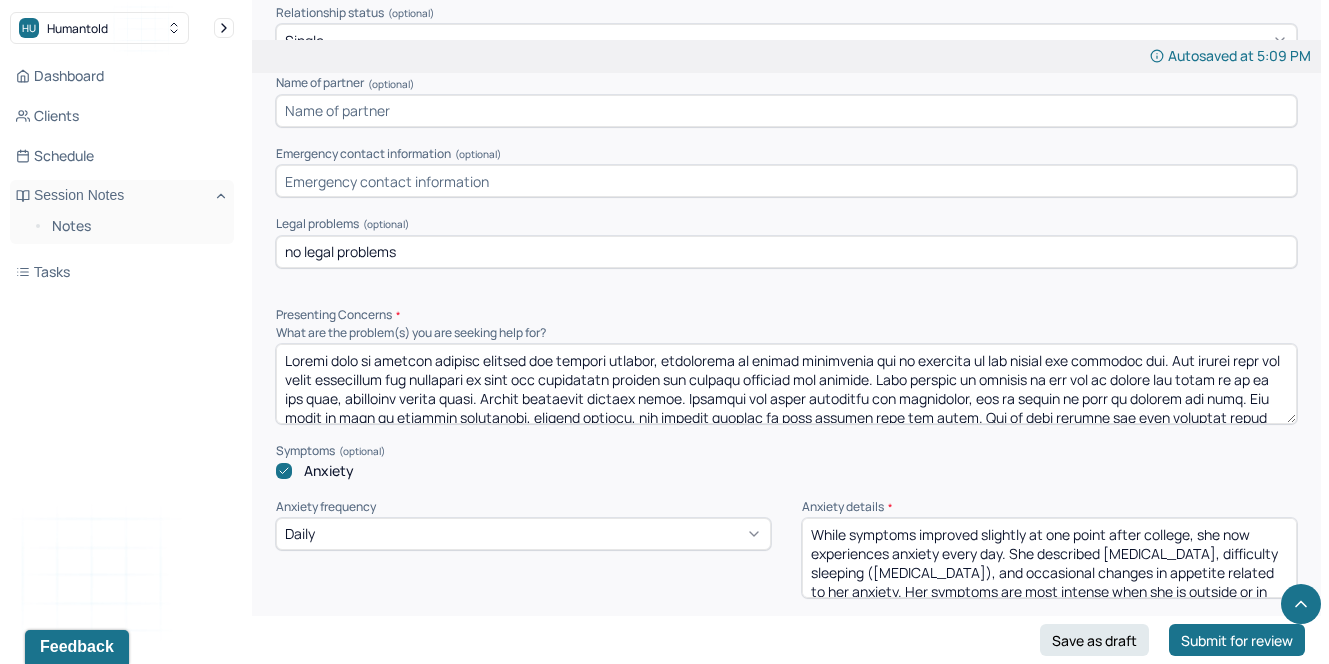 scroll, scrollTop: 1724, scrollLeft: 0, axis: vertical 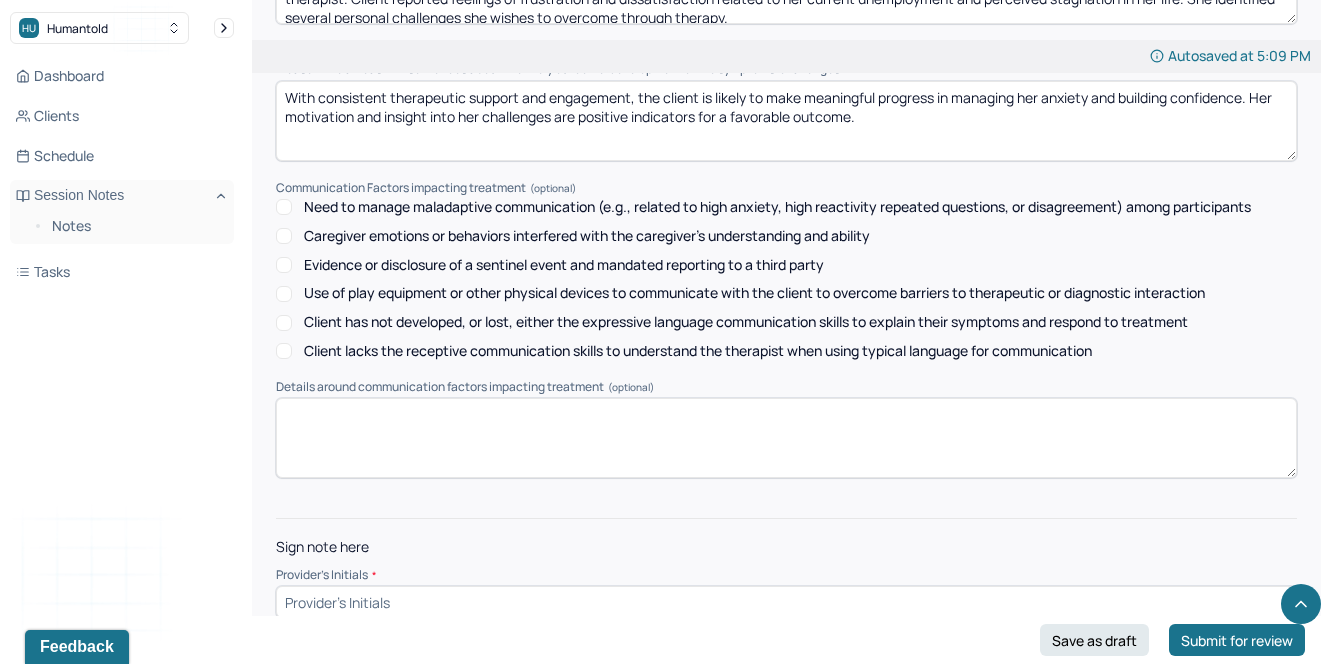 click on "Autosaved at 5:09 PM Appointment Details Client name [PERSON_NAME] Date of service [DATE] Time 4:00pm - 5:00pm Duration 1hr Appointment type individual therapy Provider name [PERSON_NAME] Modifier 1 95 Telemedicine Note type Individual intake note Load previous session note Instructions The fields marked with an asterisk ( * ) are required before you can submit your notes. Before you can submit your session notes, they must be signed. You have the option to save your notes as a draft before making a submission. Appointment location * Teletherapy Client Teletherapy Location Home Office Other Provider Teletherapy Location Home Office Other Consent was received for the teletherapy session The teletherapy session was conducted via video Primary diagnosis * F43.22 [MEDICAL_DATA] Secondary diagnosis (optional) F41.1 [MEDICAL_DATA] Tertiary diagnosis (optional) Tertiary diagnosis Identity Preferred name (optional) Gender * [DEMOGRAPHIC_DATA] Pronouns (optional) she/her Religion (optional) Race *" at bounding box center (786, -3876) 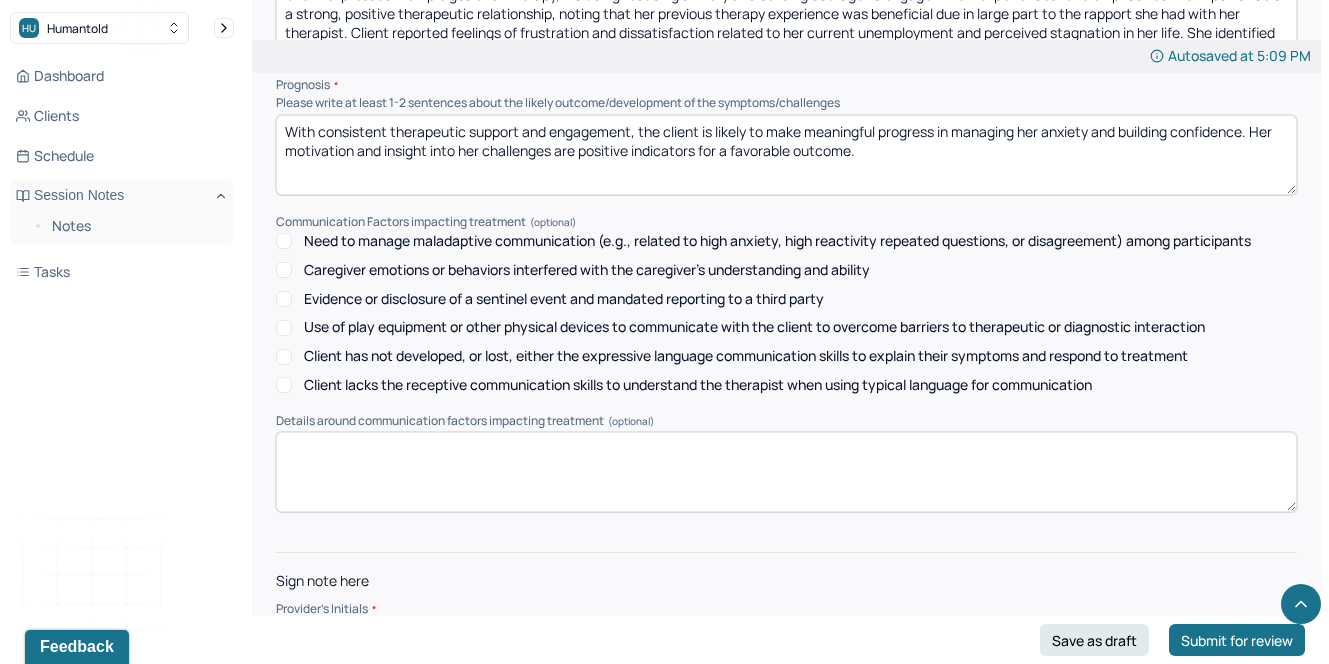 scroll, scrollTop: 8502, scrollLeft: 0, axis: vertical 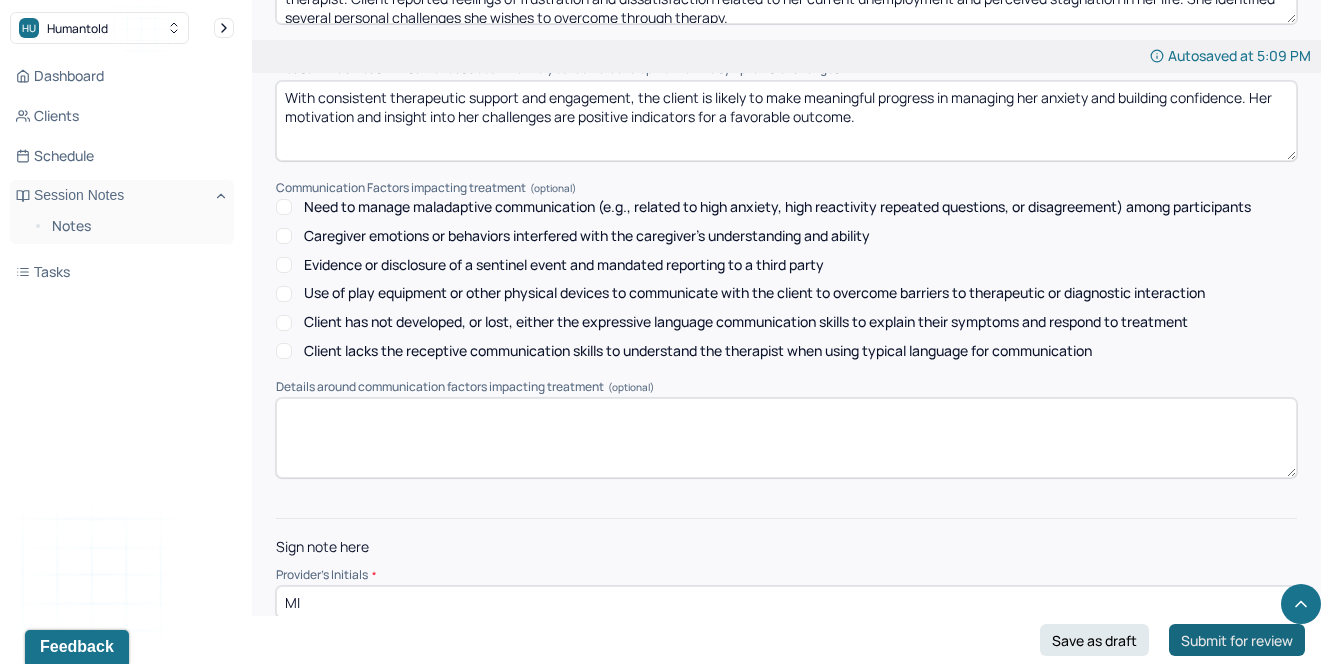 type on "MI" 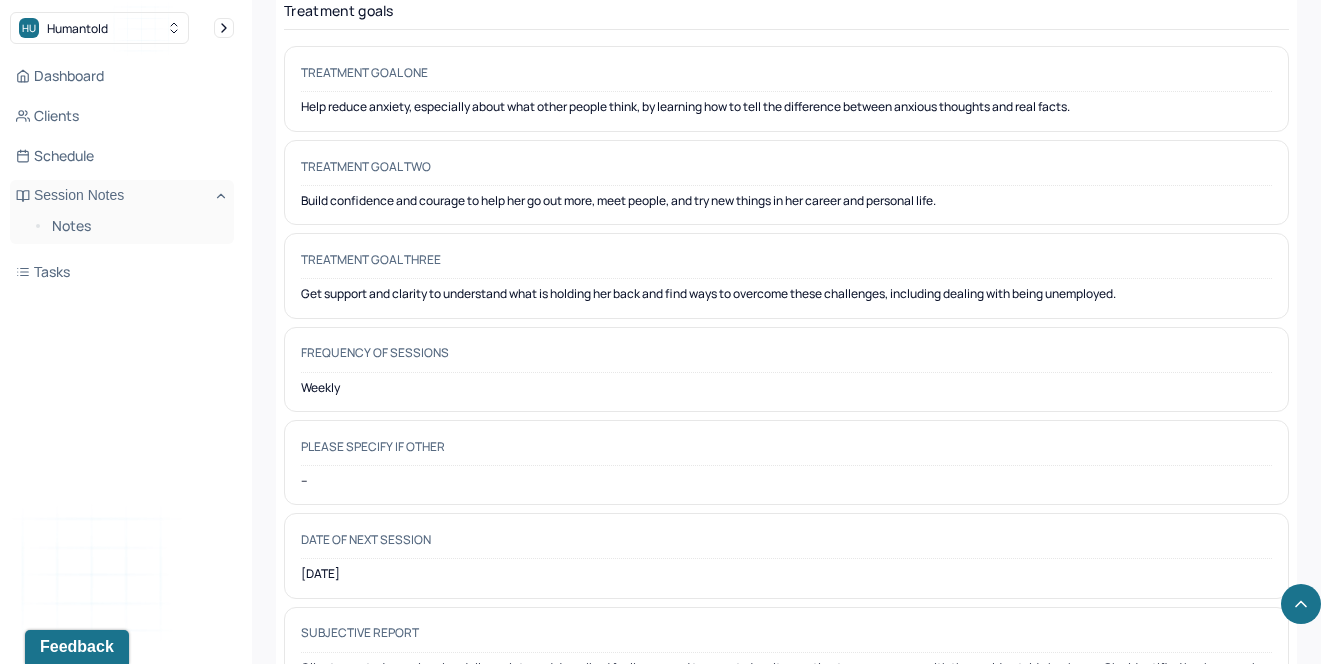 scroll, scrollTop: 9989, scrollLeft: 0, axis: vertical 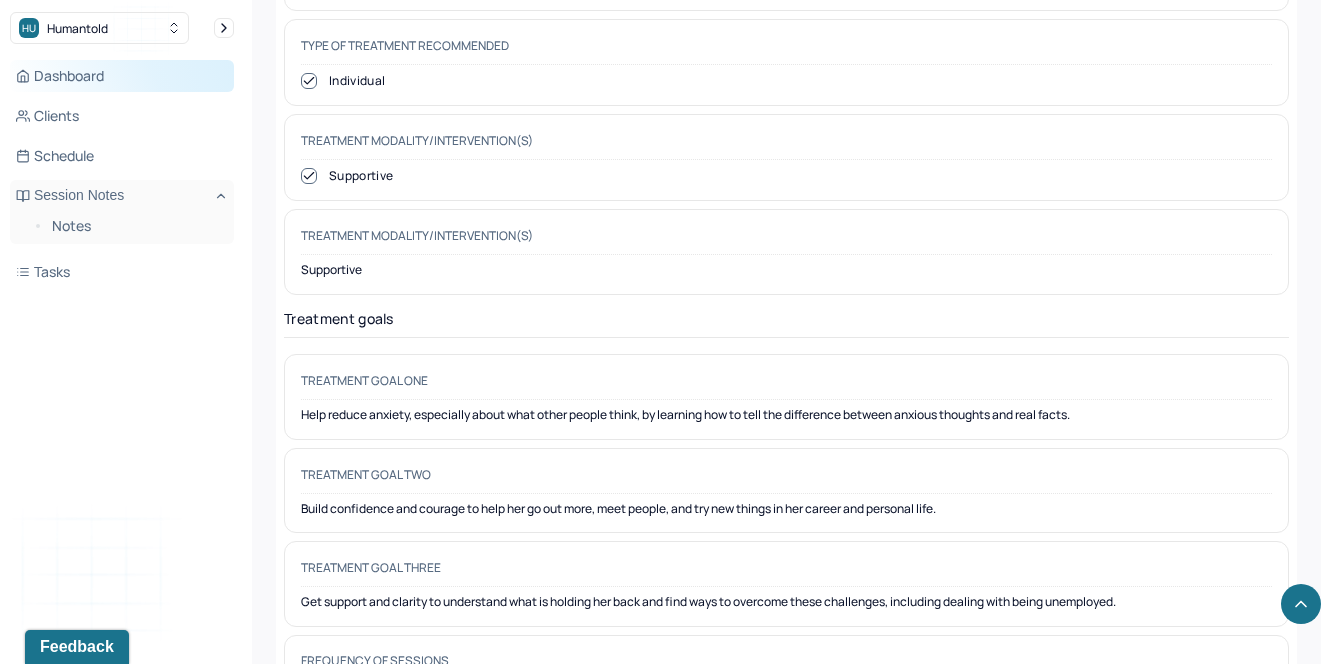 click on "Dashboard" at bounding box center [122, 76] 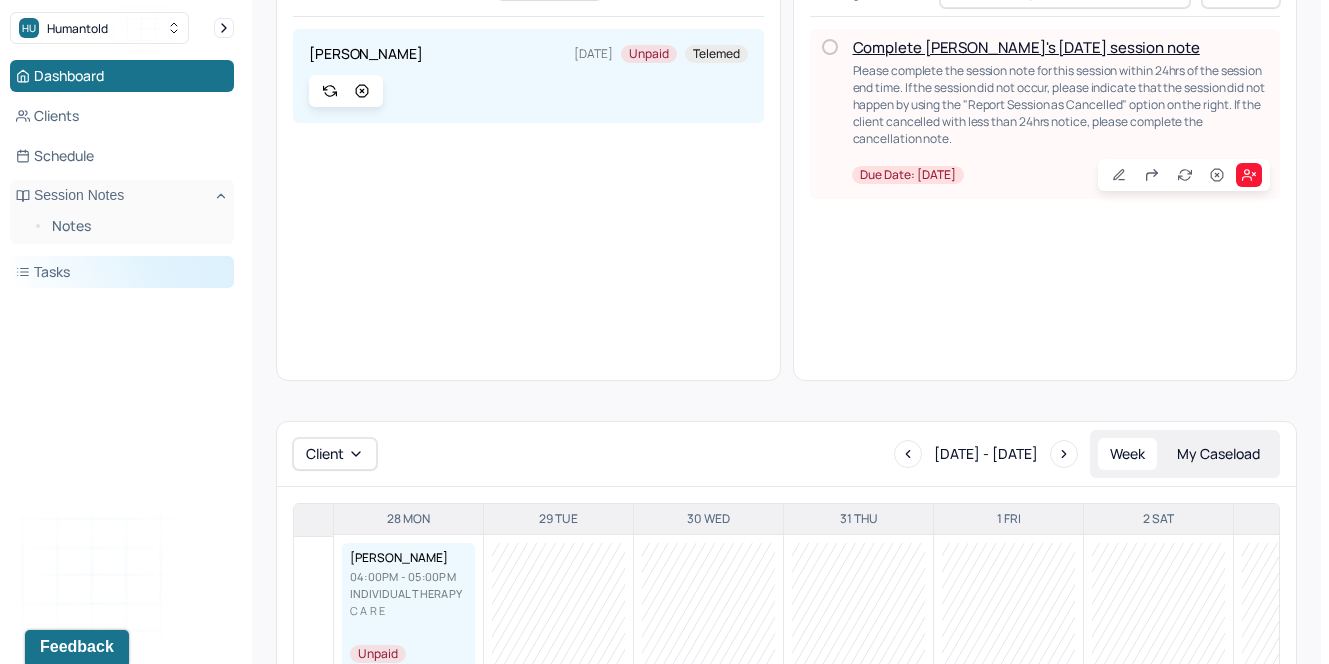 scroll, scrollTop: 183, scrollLeft: 0, axis: vertical 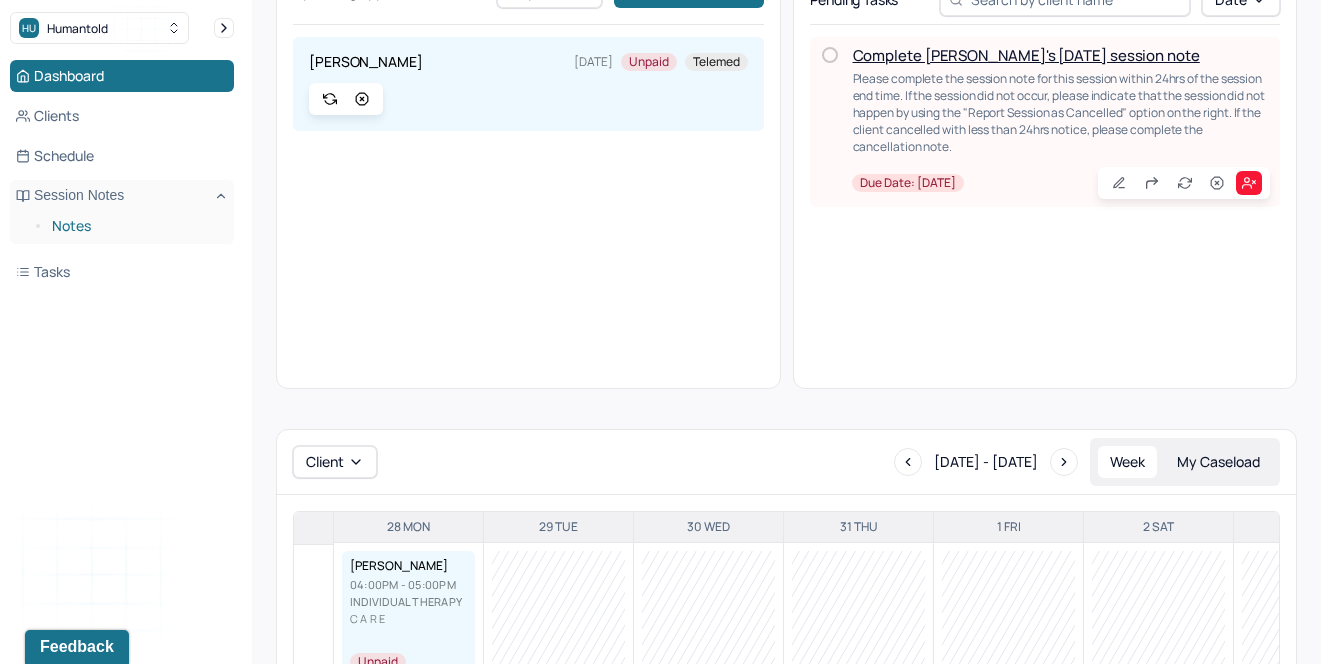 click on "Notes" at bounding box center [135, 226] 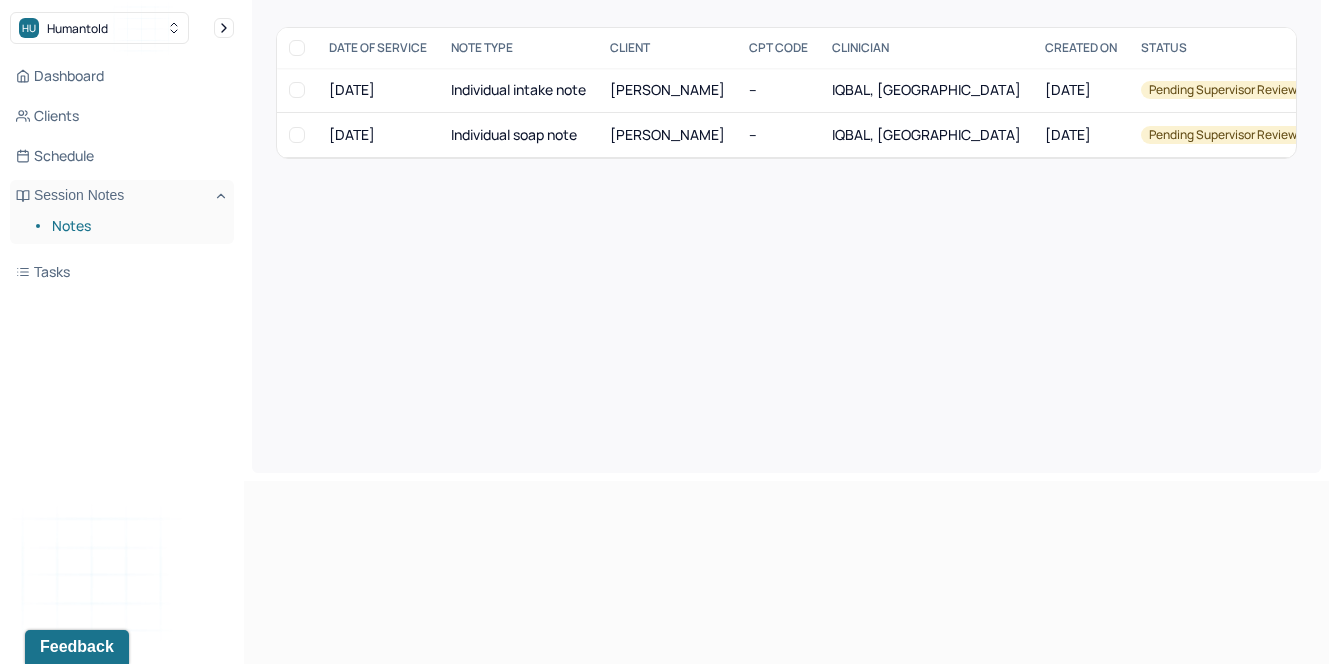 scroll, scrollTop: 0, scrollLeft: 0, axis: both 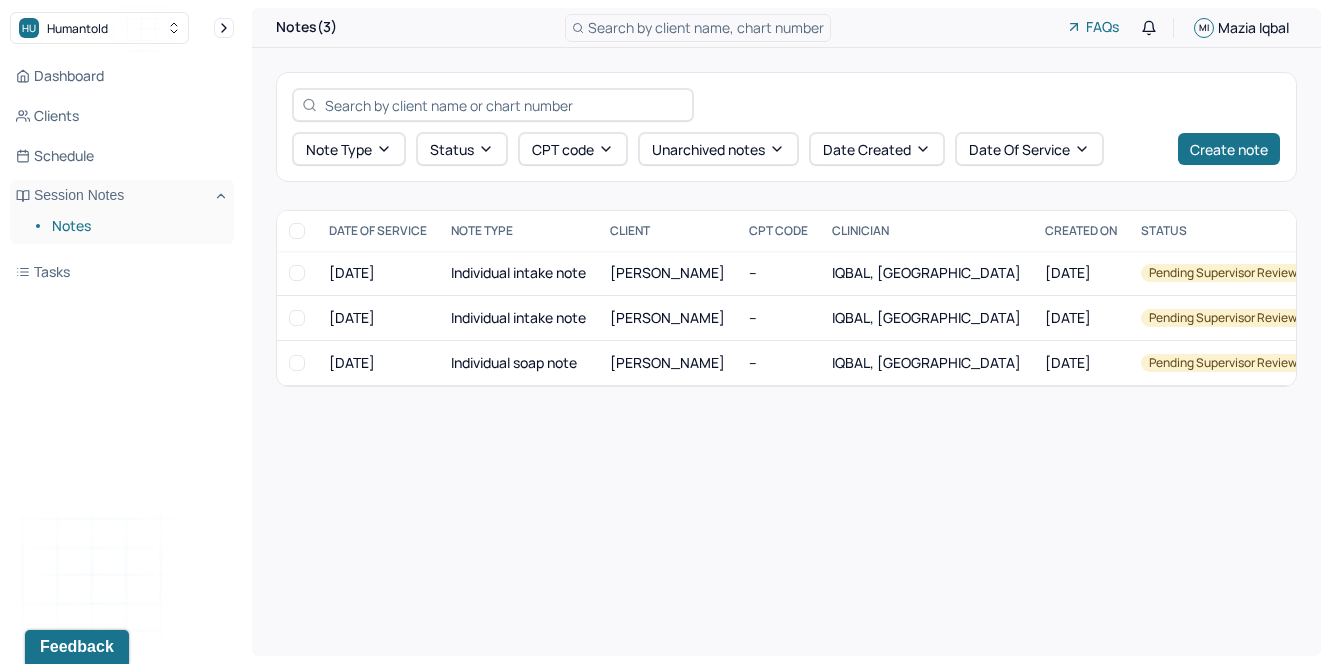 click on "Notes(3) Search by client name, chart number  FAQs MI [PERSON_NAME] Note type Status CPT code Unarchived notes Date Created Date Of Service Create note DATE OF SERVICE NOTE TYPE CLIENT CPT CODE CLINICIAN CREATED ON STATUS INSURANCE PROVIDER [DATE] Individual intake note MOTI, KELLY -- [GEOGRAPHIC_DATA], [GEOGRAPHIC_DATA] [DATE] Pending supervisor review CARE [DATE] Individual intake note [PERSON_NAME] -- IQBAL, [GEOGRAPHIC_DATA] [DATE] Pending supervisor review CARE [DATE] Individual soap note [PERSON_NAME] -- IQBAL, [GEOGRAPHIC_DATA] [DATE] Pending supervisor review Self pay [PERSON_NAME] supervisor review [DATE] Individual intake note Provider: [GEOGRAPHIC_DATA], [GEOGRAPHIC_DATA] Created on: [DATE] [PERSON_NAME] Pending supervisor review [DATE] Individual intake note Provider: [GEOGRAPHIC_DATA], [GEOGRAPHIC_DATA] Created on: [DATE] [PERSON_NAME] supervisor review [DATE] Individual soap note Provider: IQBAL, [GEOGRAPHIC_DATA] Created on: [DATE]" at bounding box center [786, 332] 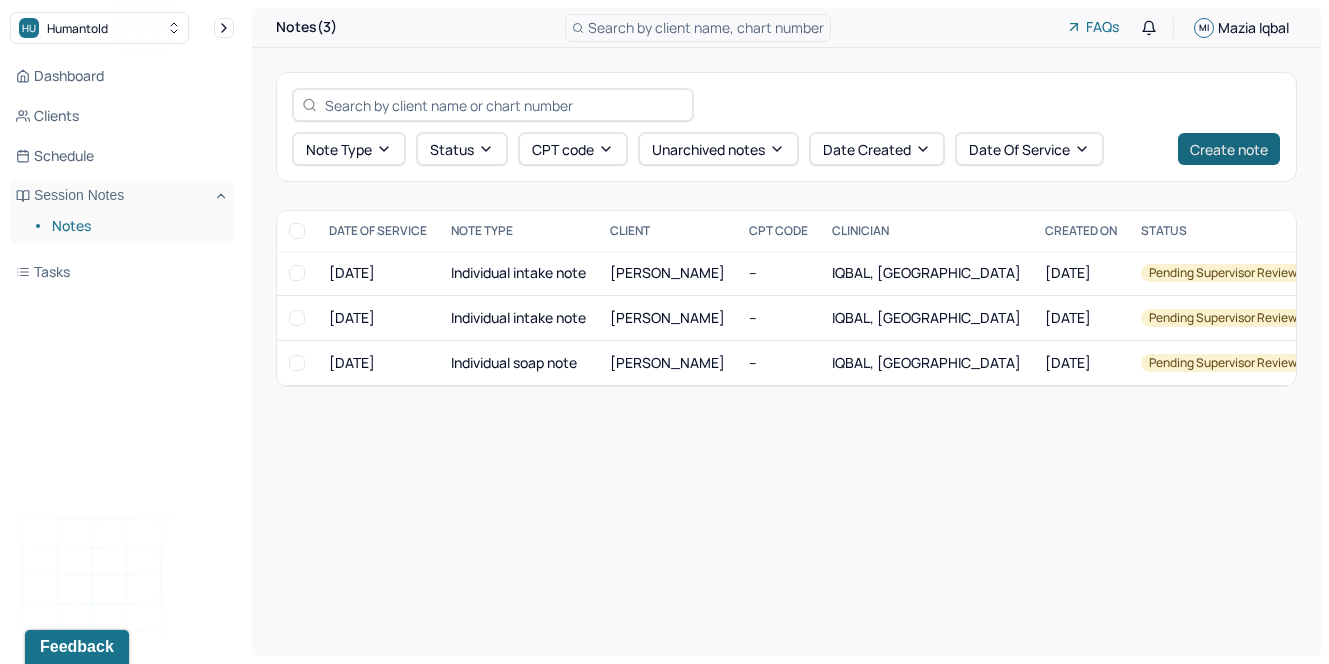 click on "Create note" at bounding box center (1229, 149) 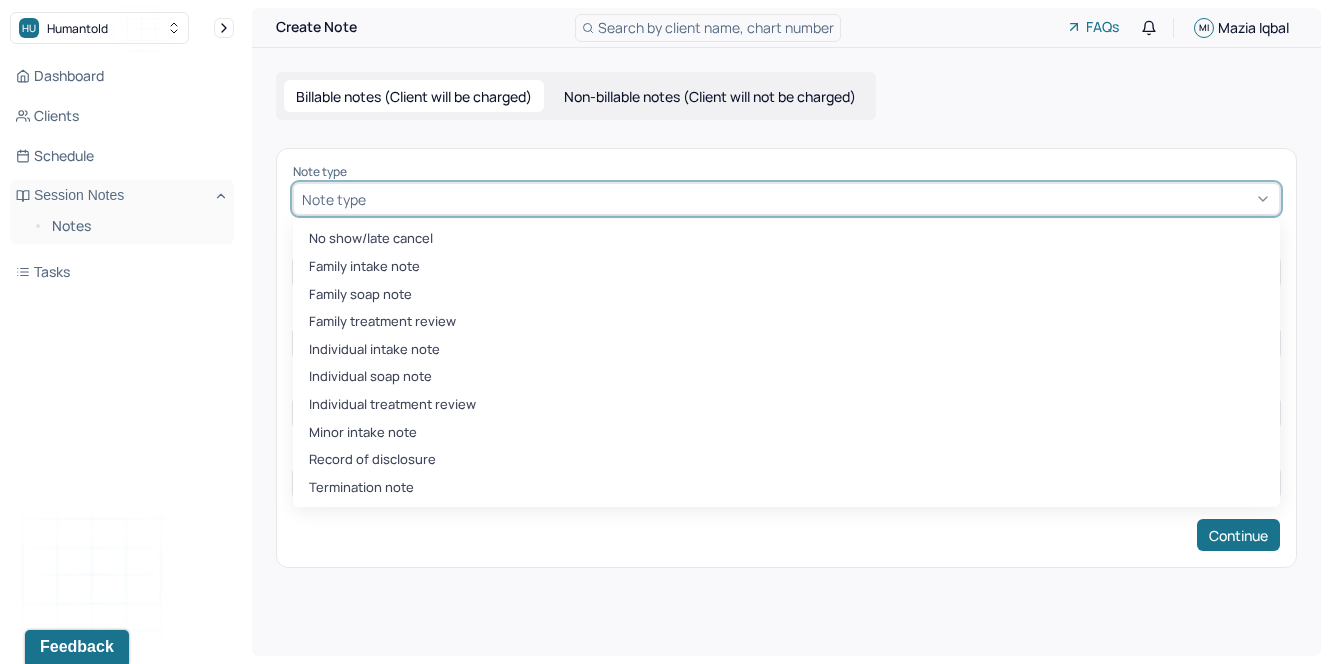 click at bounding box center [820, 199] 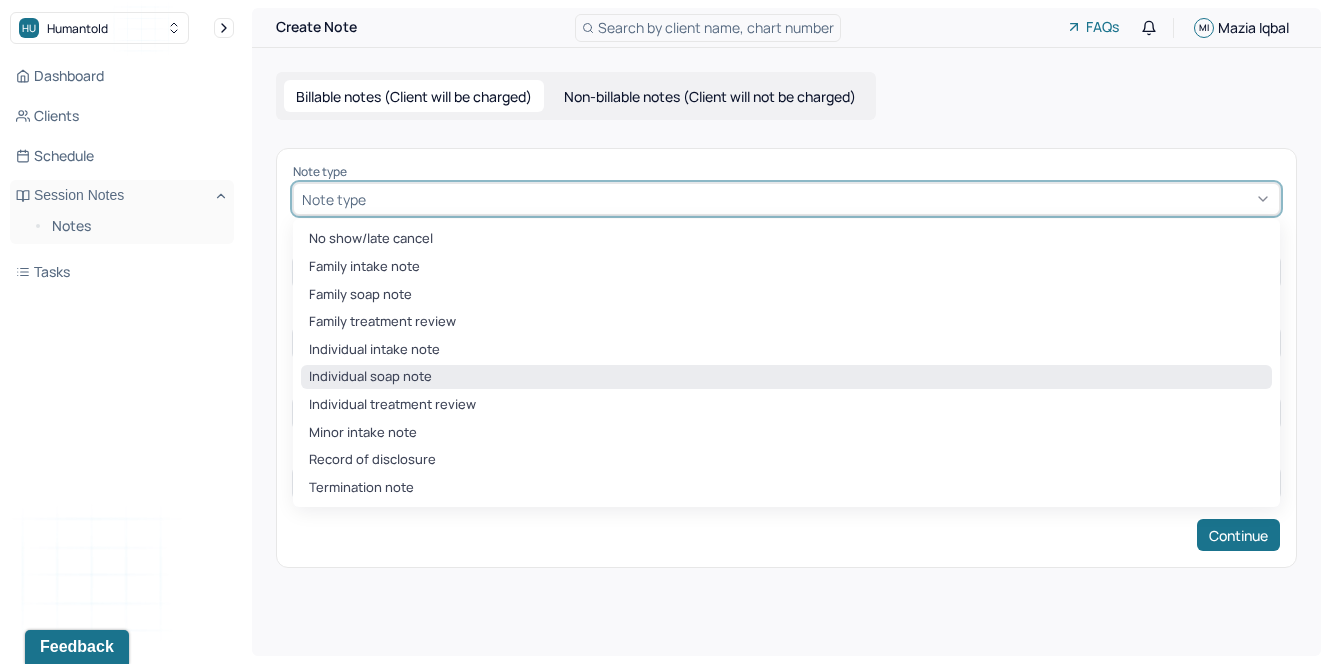 click on "Individual soap note" at bounding box center [786, 377] 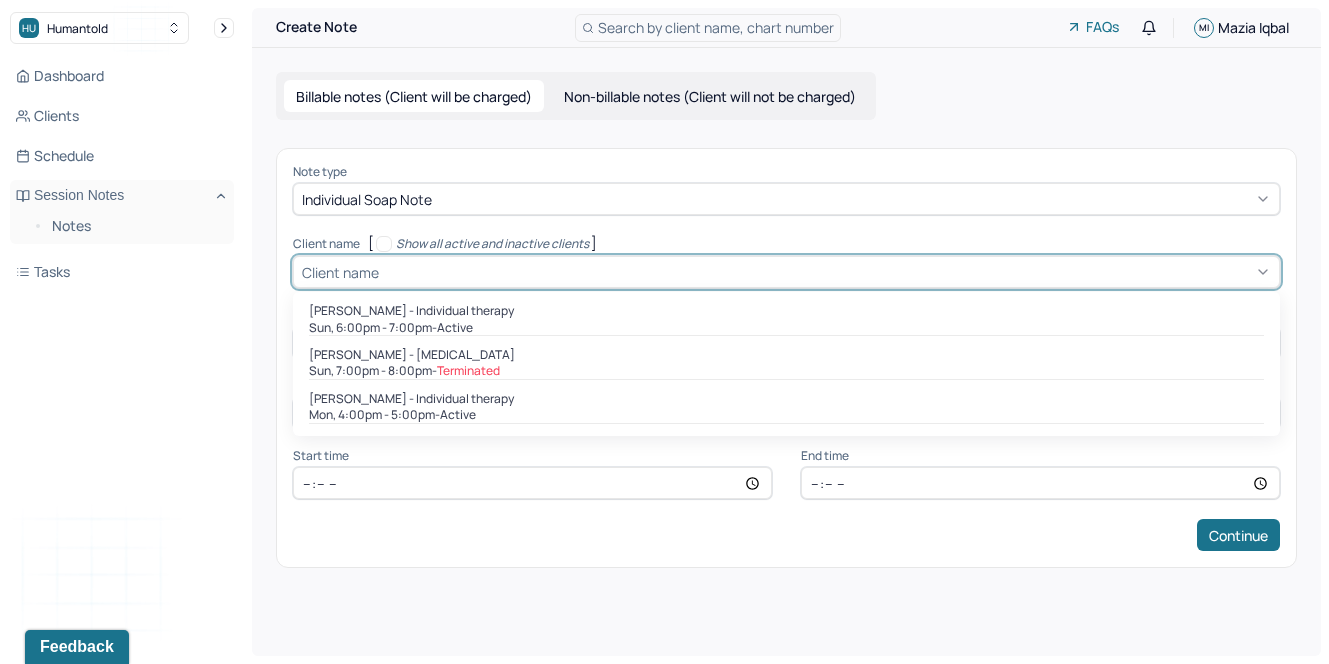 click at bounding box center [827, 272] 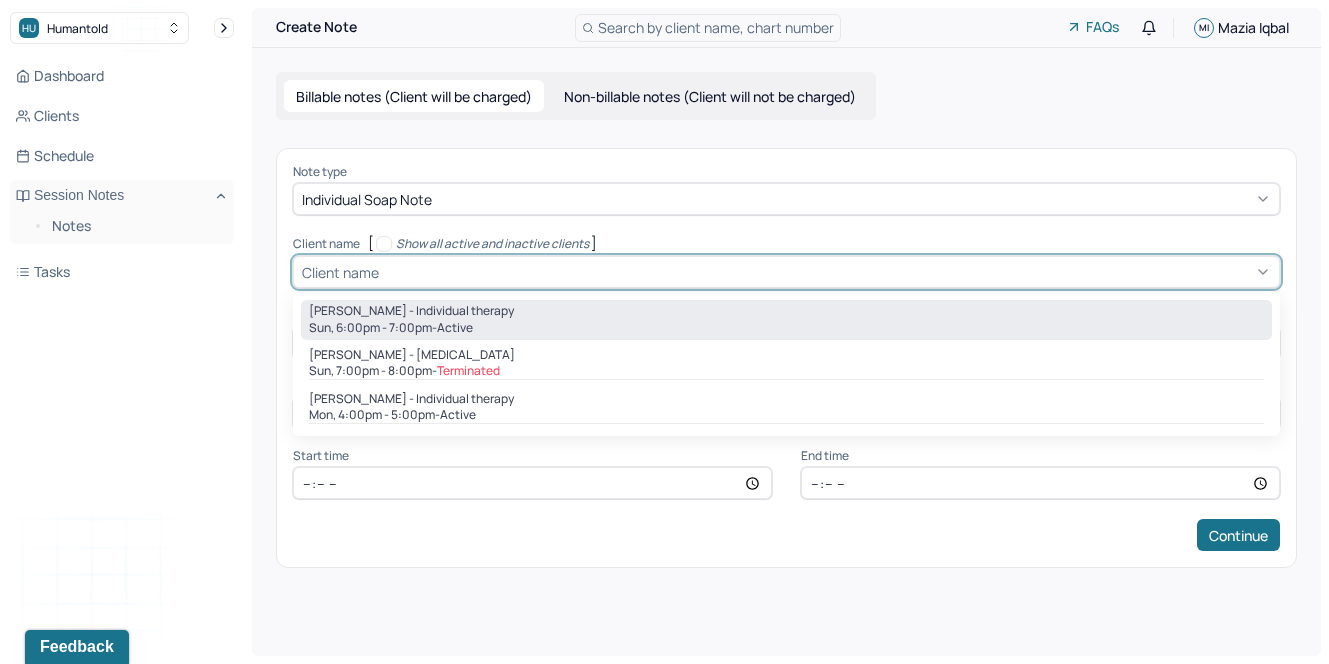 click on "[PERSON_NAME] - Individual therapy" at bounding box center [786, 311] 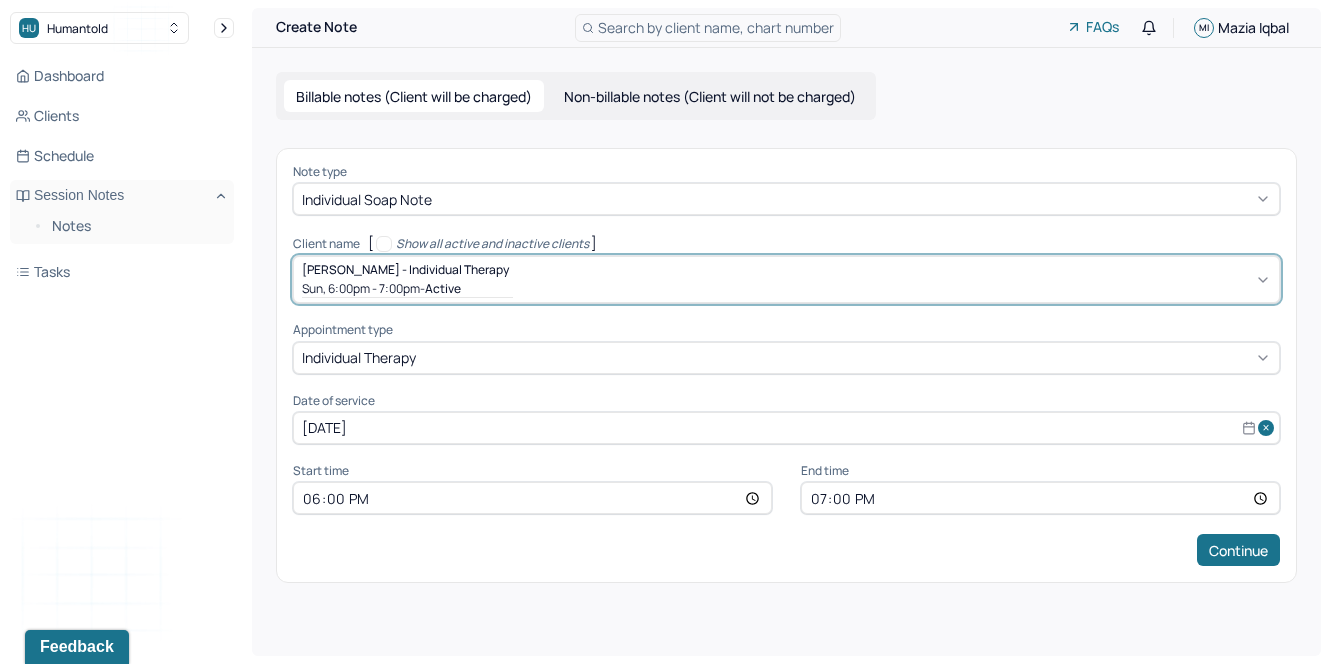 click on "[DATE]" at bounding box center (786, 428) 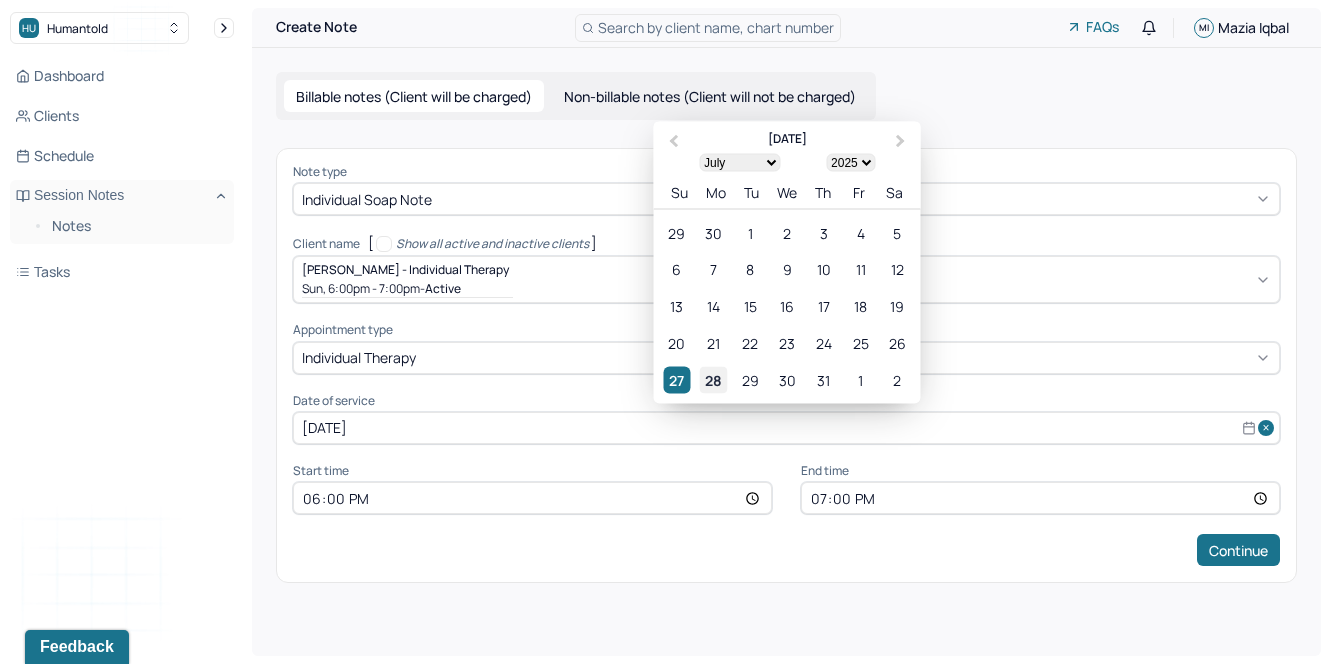 click on "28" at bounding box center (713, 379) 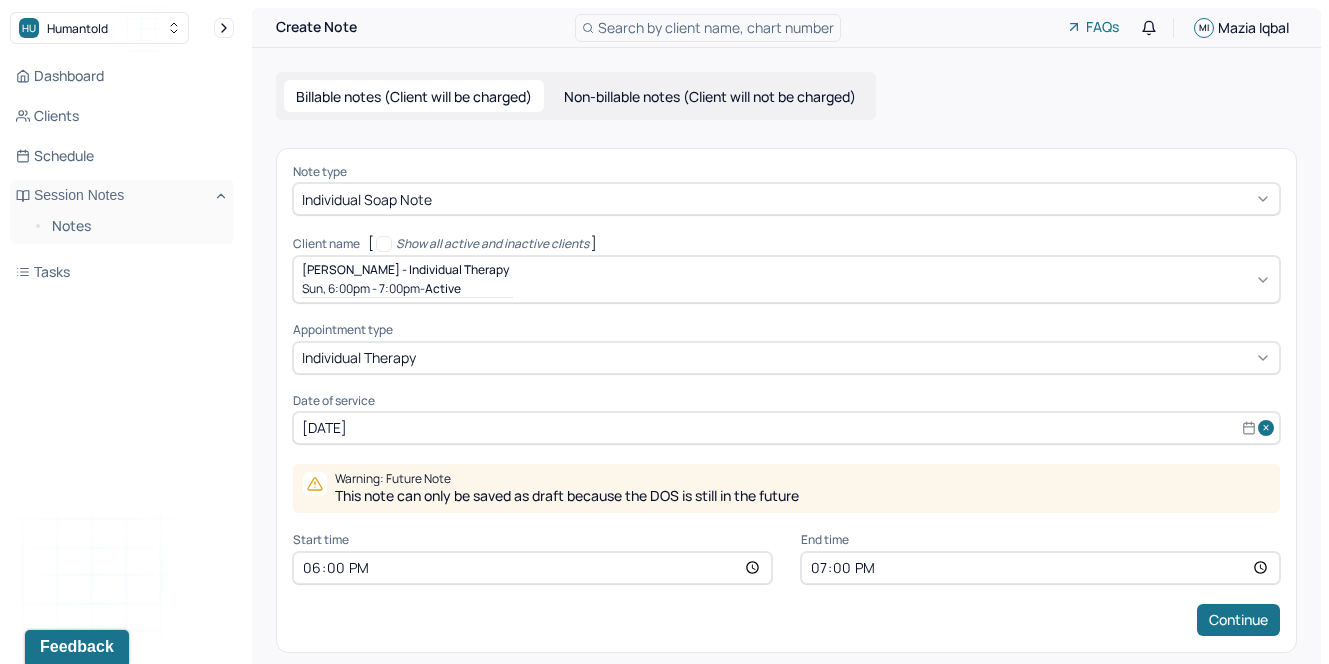 click on "18:00" at bounding box center (532, 568) 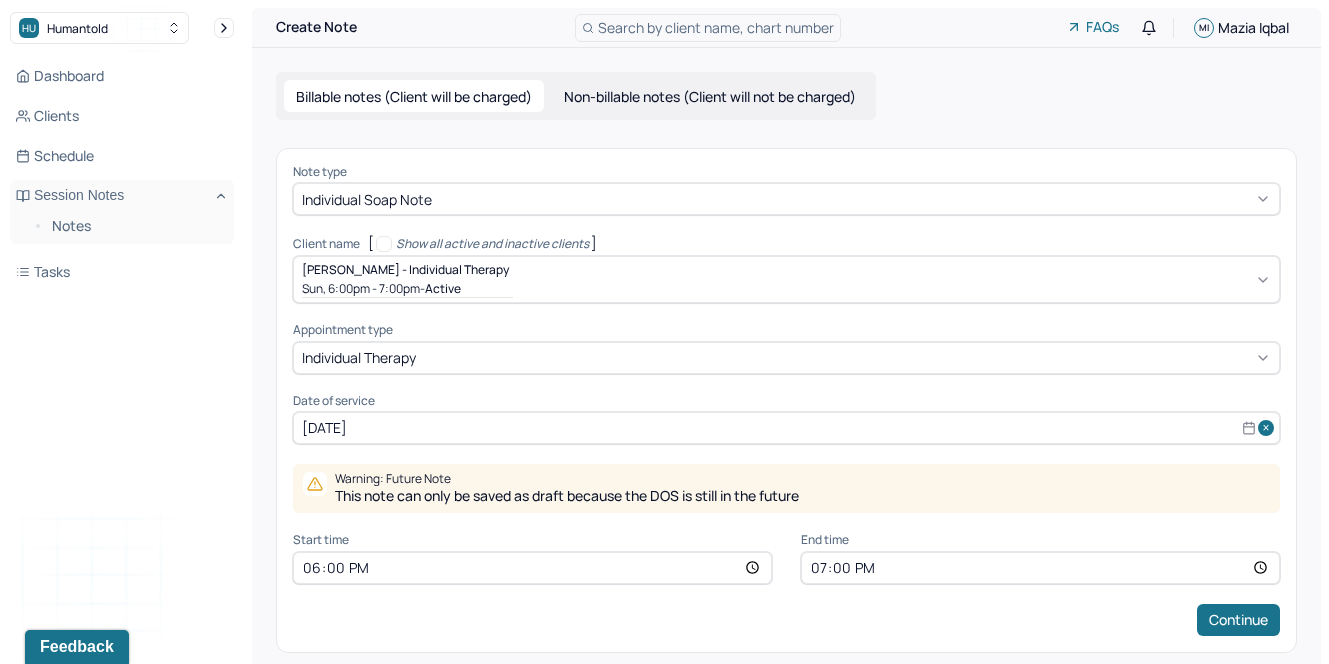 click on "18:00" at bounding box center (532, 568) 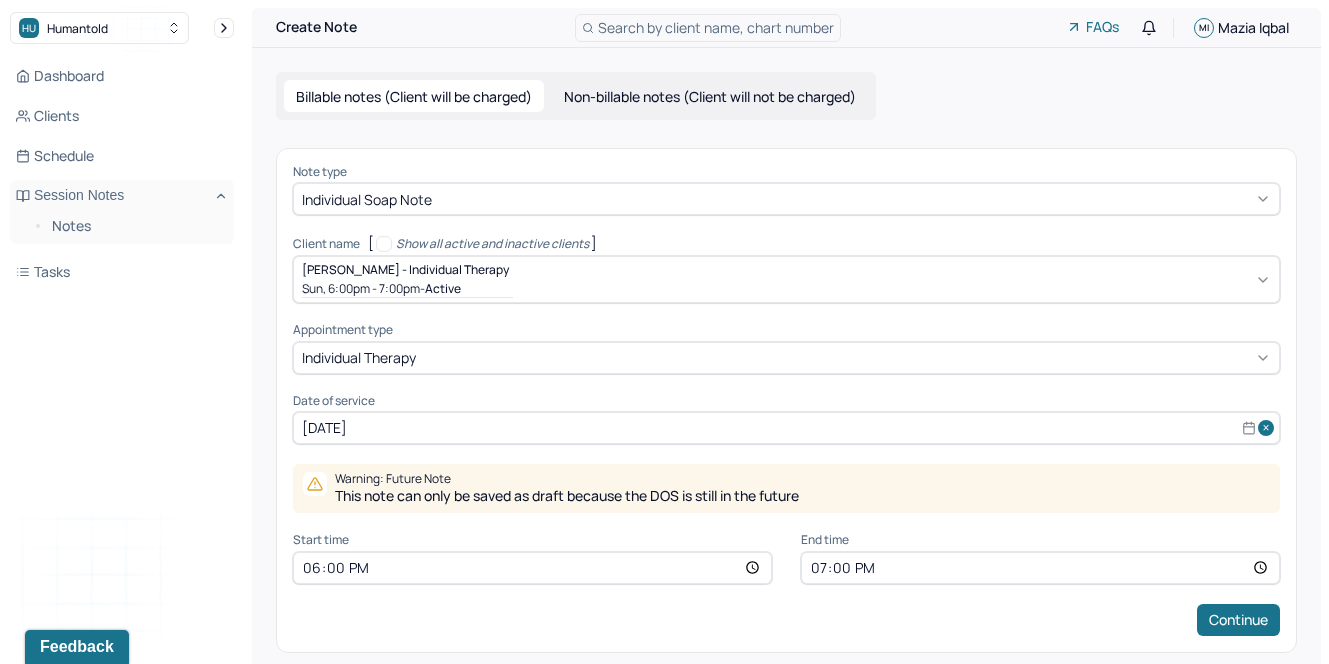 click on "18:00" at bounding box center [532, 568] 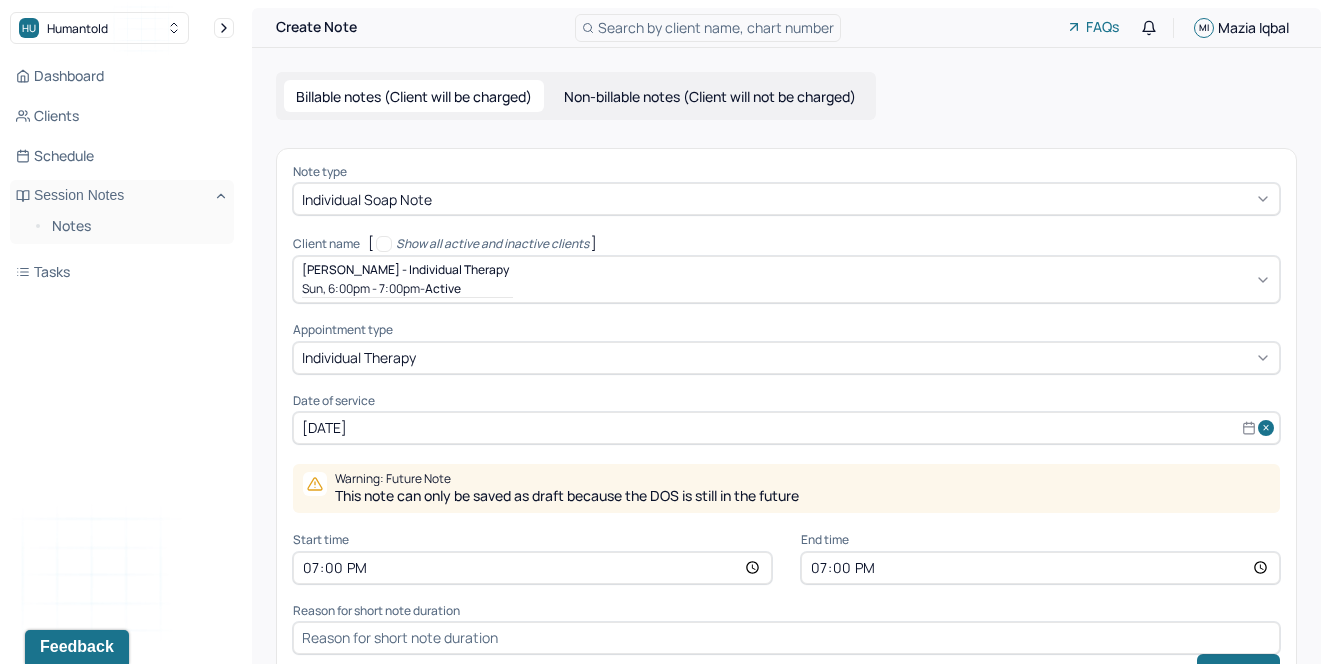 type on "19:00" 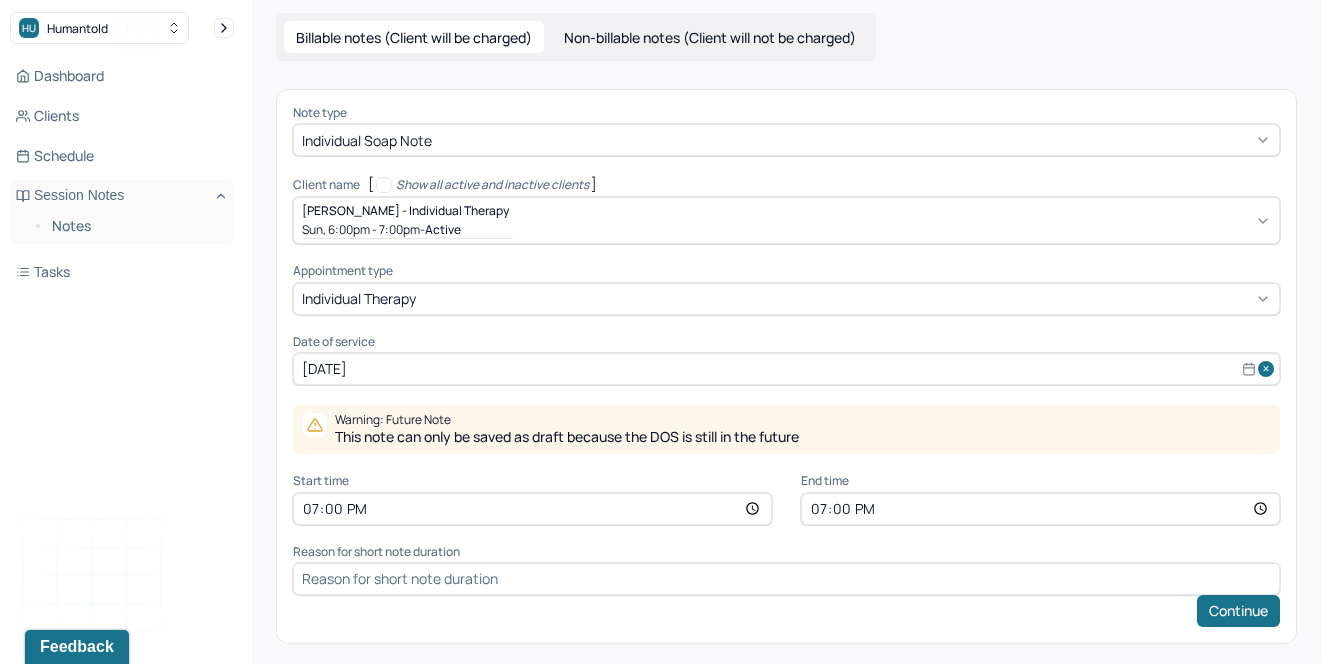 scroll, scrollTop: 62, scrollLeft: 0, axis: vertical 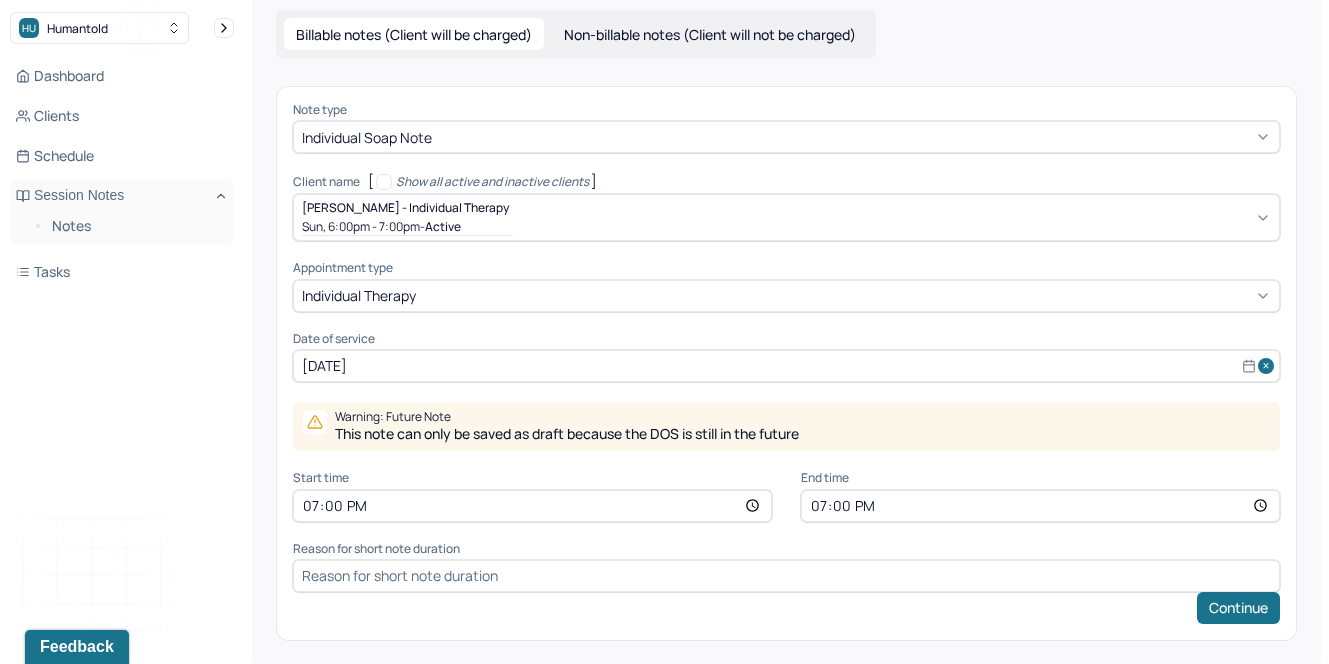click at bounding box center [786, 576] 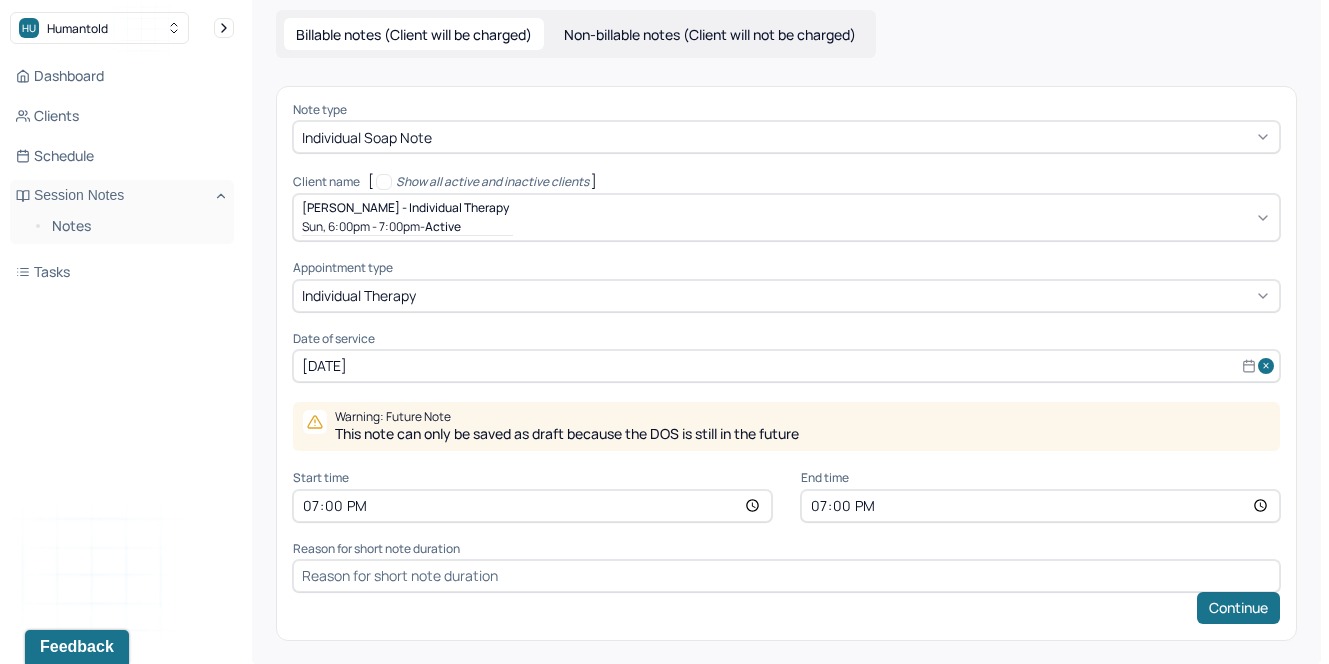 type on "20:00" 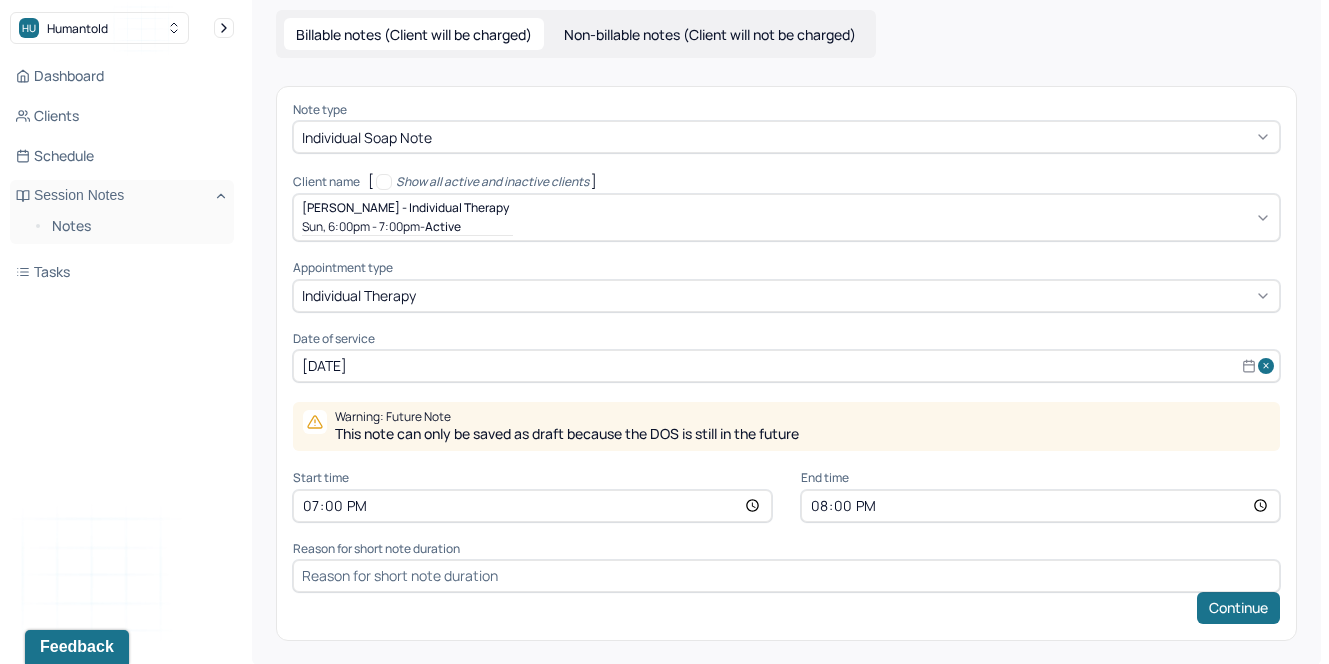 scroll, scrollTop: 17, scrollLeft: 0, axis: vertical 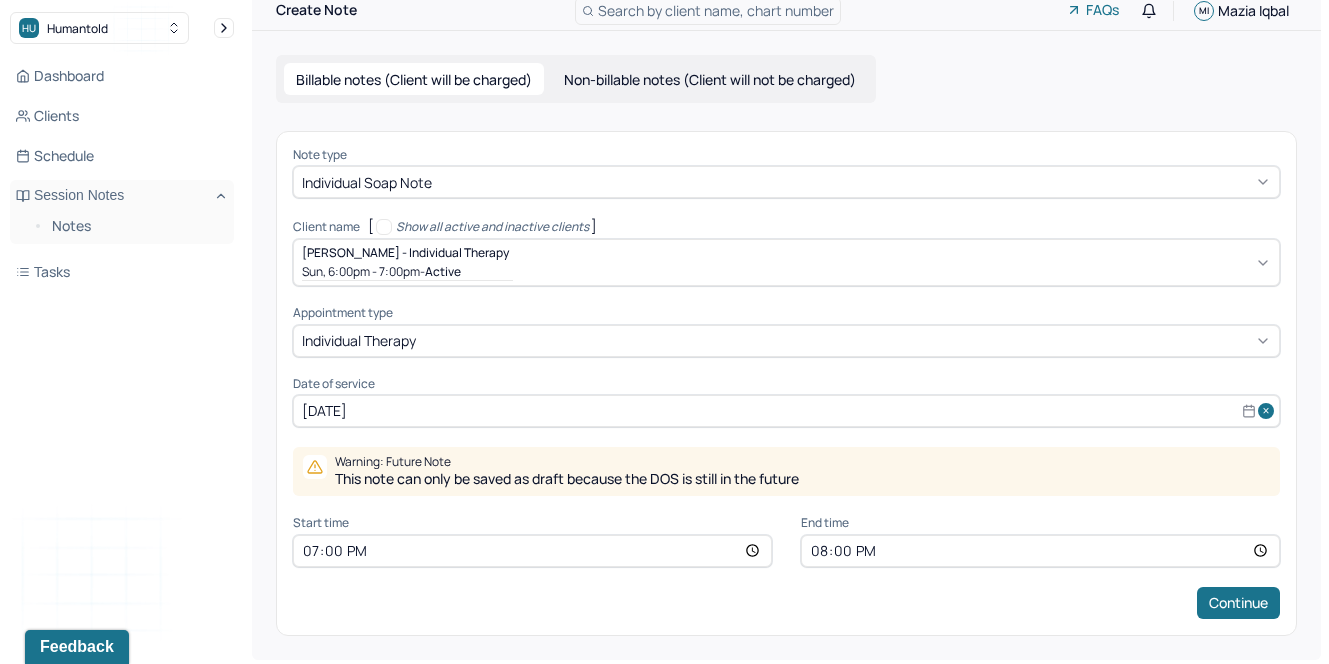 click on "Note type Individual soap note Client name [ Show all active and inactive clients ] [PERSON_NAME] - Individual therapy Sun, 6:00pm - 7:00pm  -  active Supervisee name [PERSON_NAME] Appointment type individual therapy Date of service [DATE] Warning: Future Note This note can only be saved as draft because the DOS is still in the future Start time 19:00 End time 20:00 Continue" at bounding box center [786, 383] 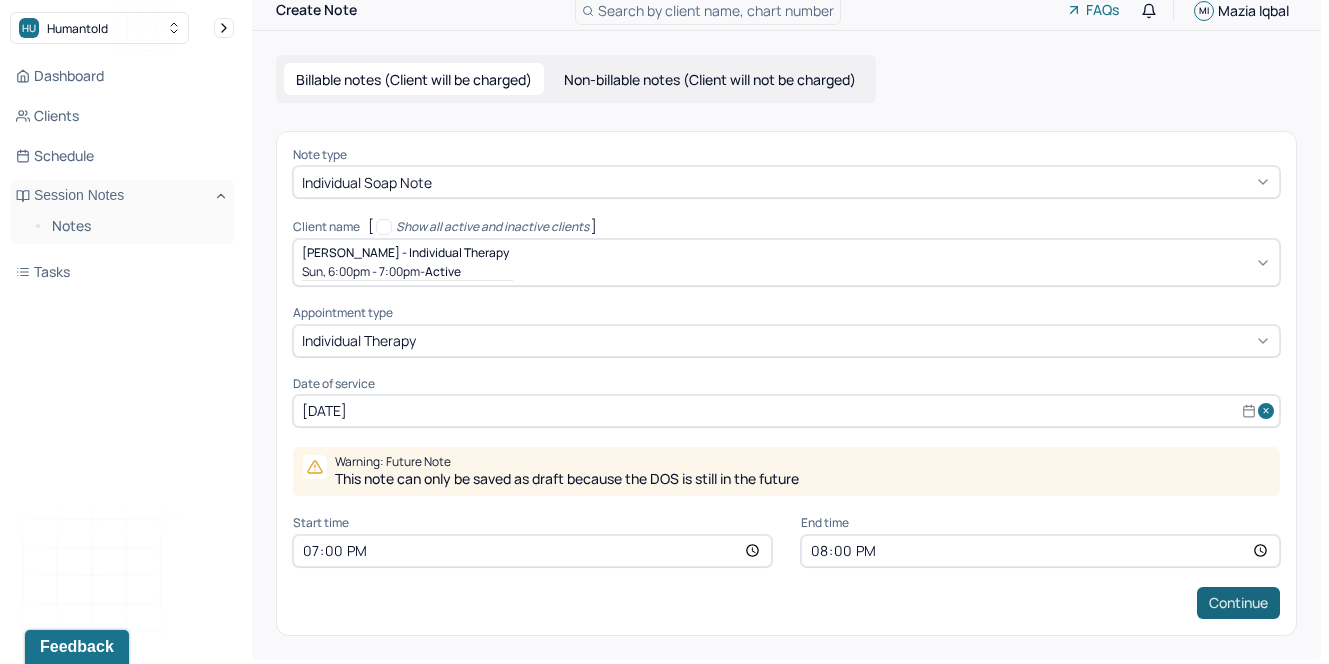 click on "Continue" at bounding box center [1238, 603] 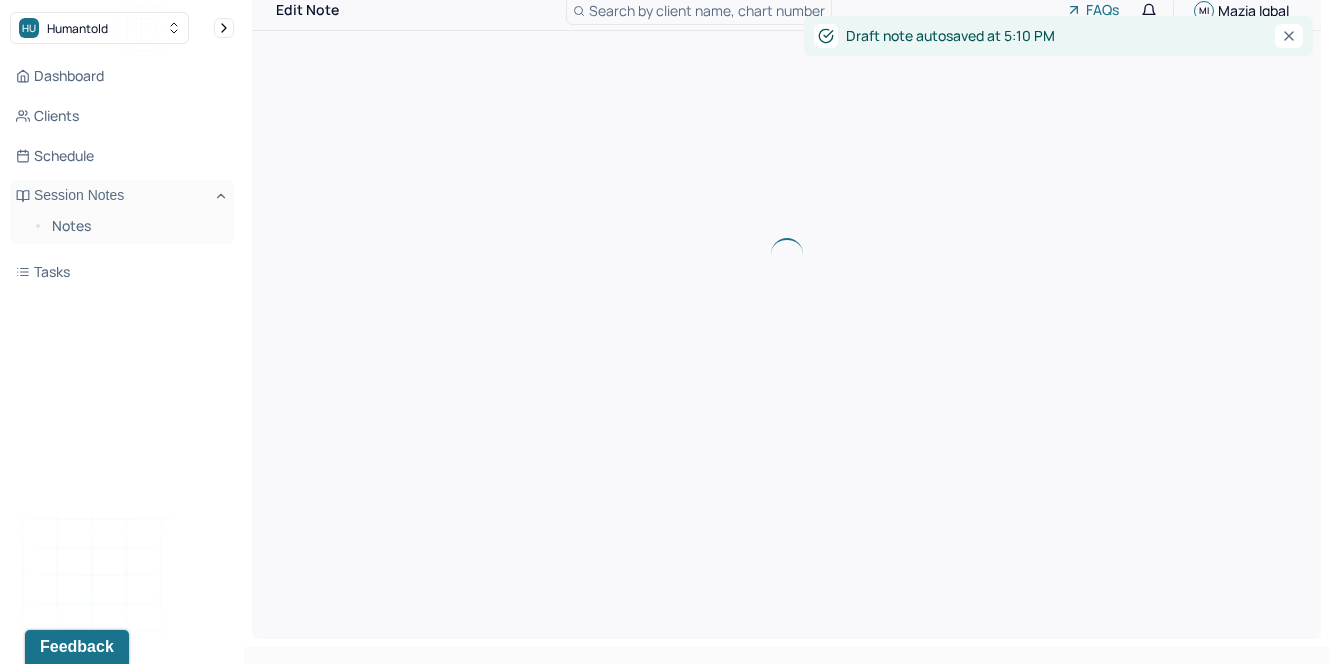 scroll, scrollTop: 0, scrollLeft: 0, axis: both 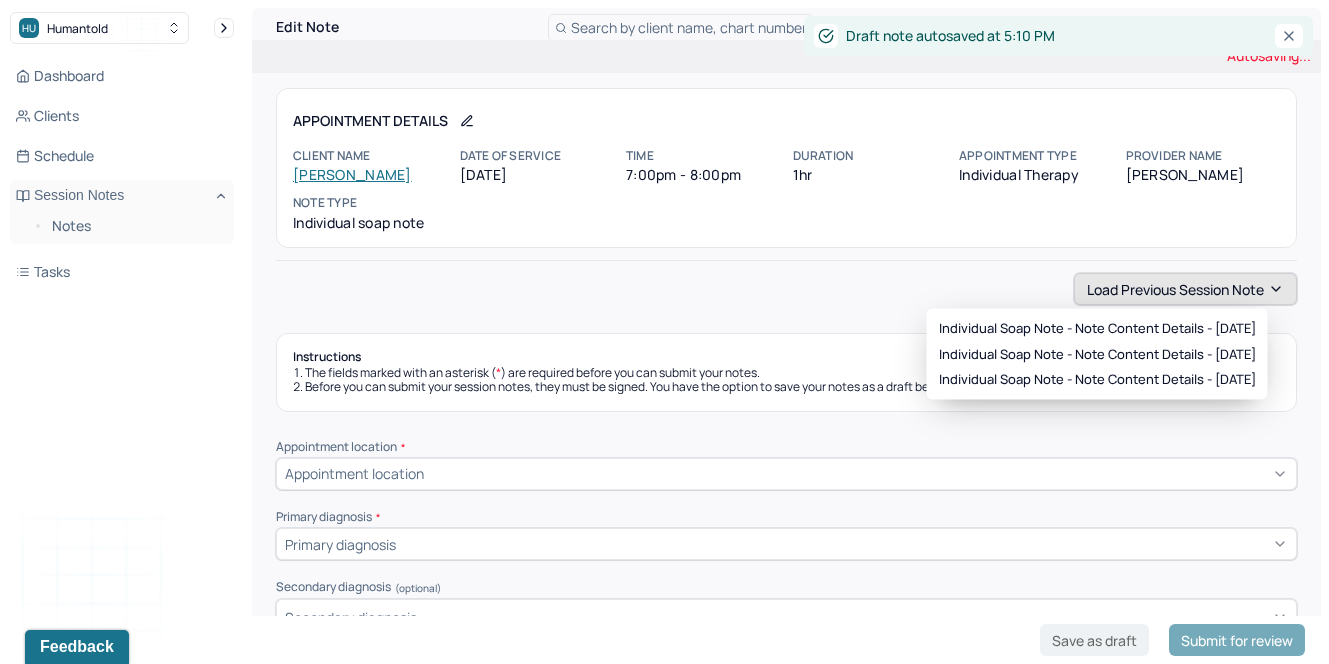 click on "Load previous session note" at bounding box center [1185, 289] 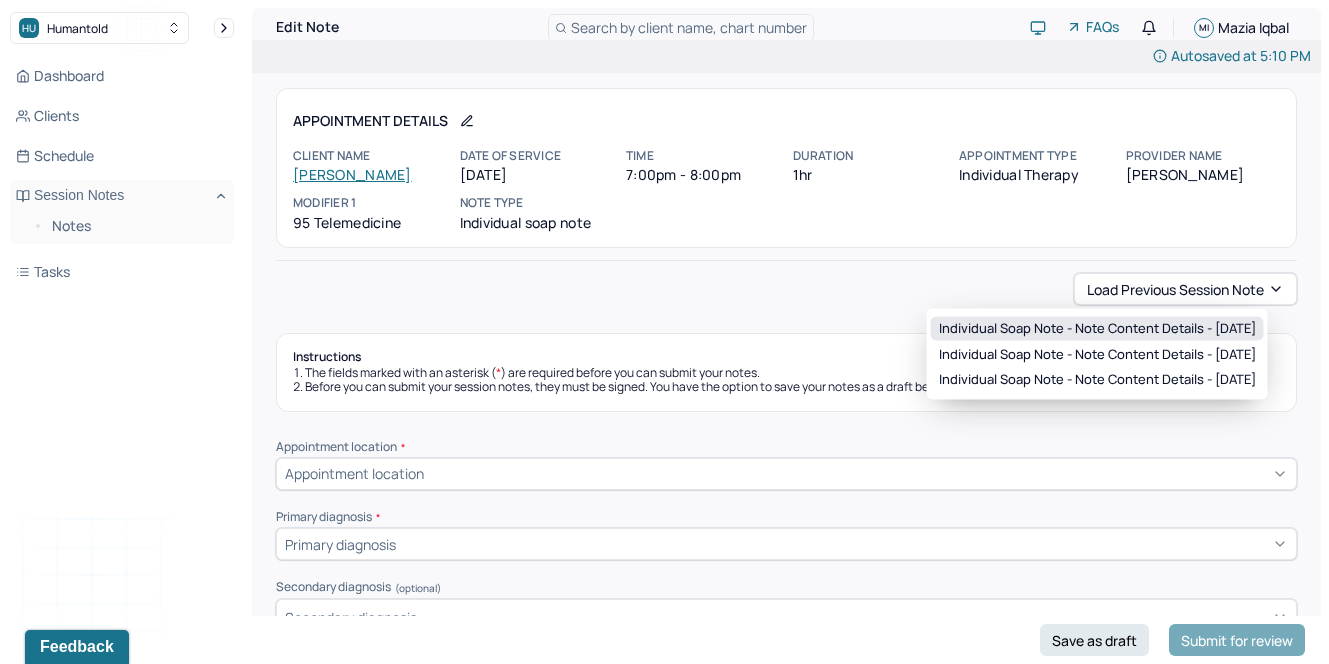 click on "Individual soap note   - Note content Details -   [DATE]" at bounding box center [1097, 329] 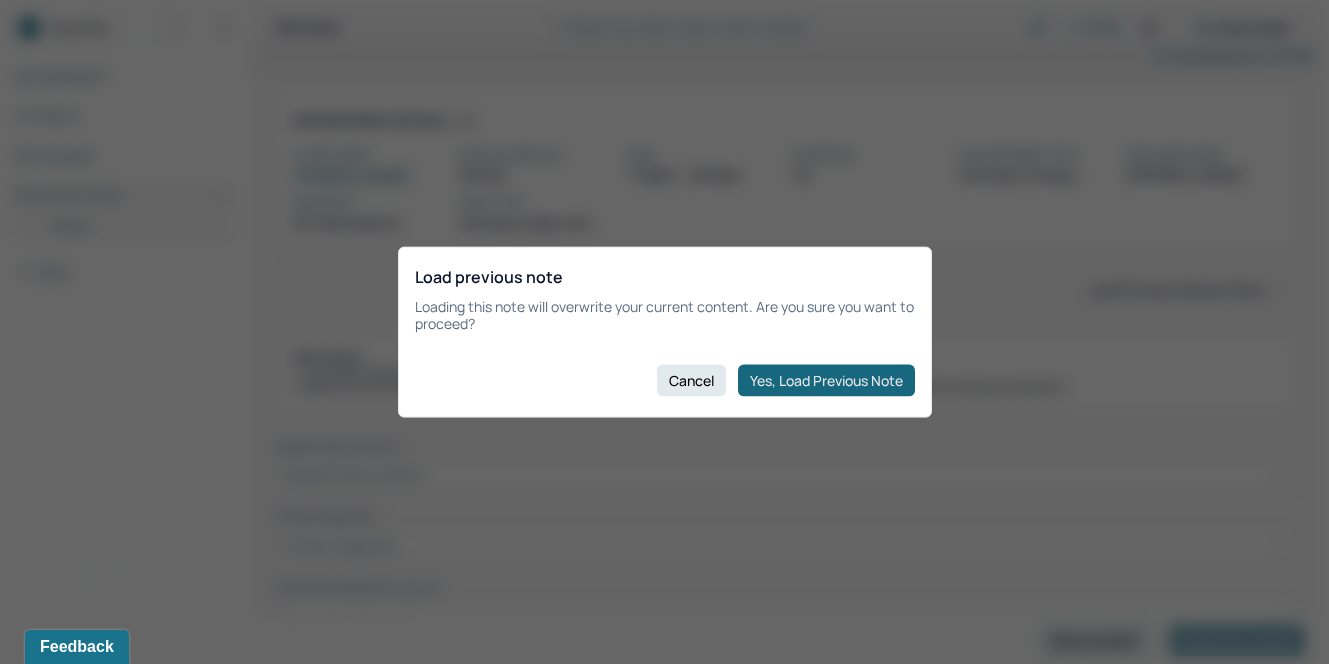 click on "Yes, Load Previous Note" at bounding box center [826, 380] 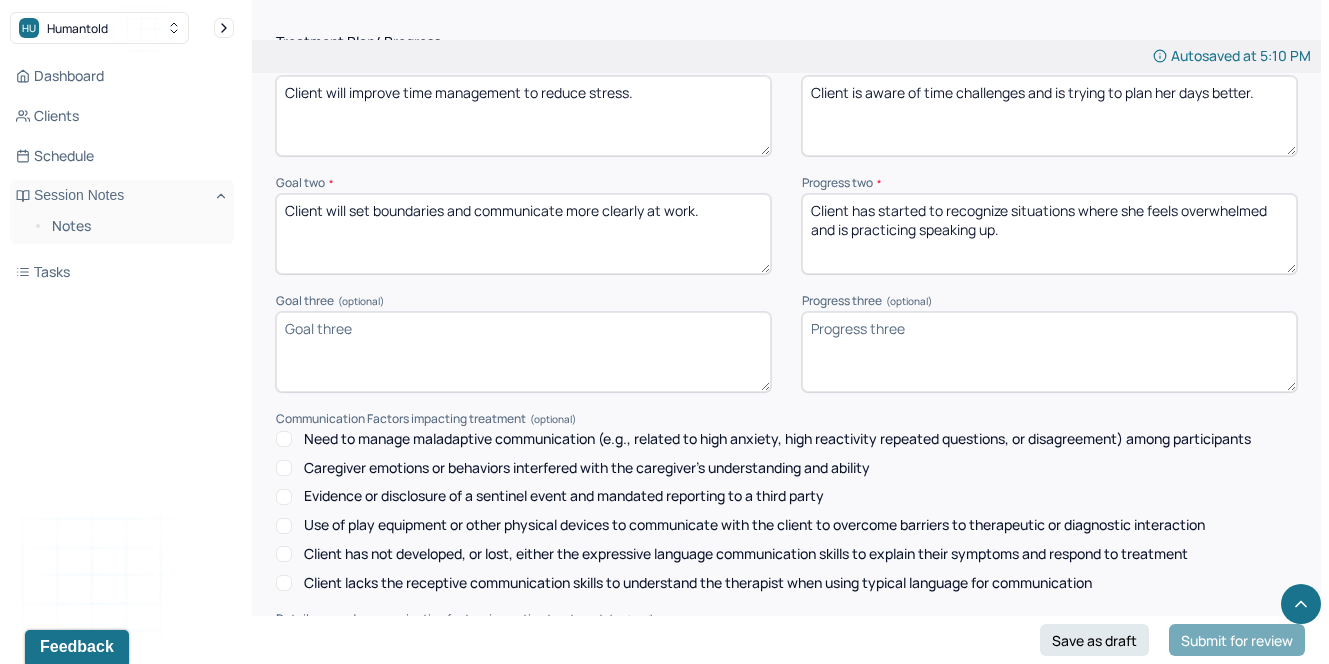 scroll, scrollTop: 2684, scrollLeft: 0, axis: vertical 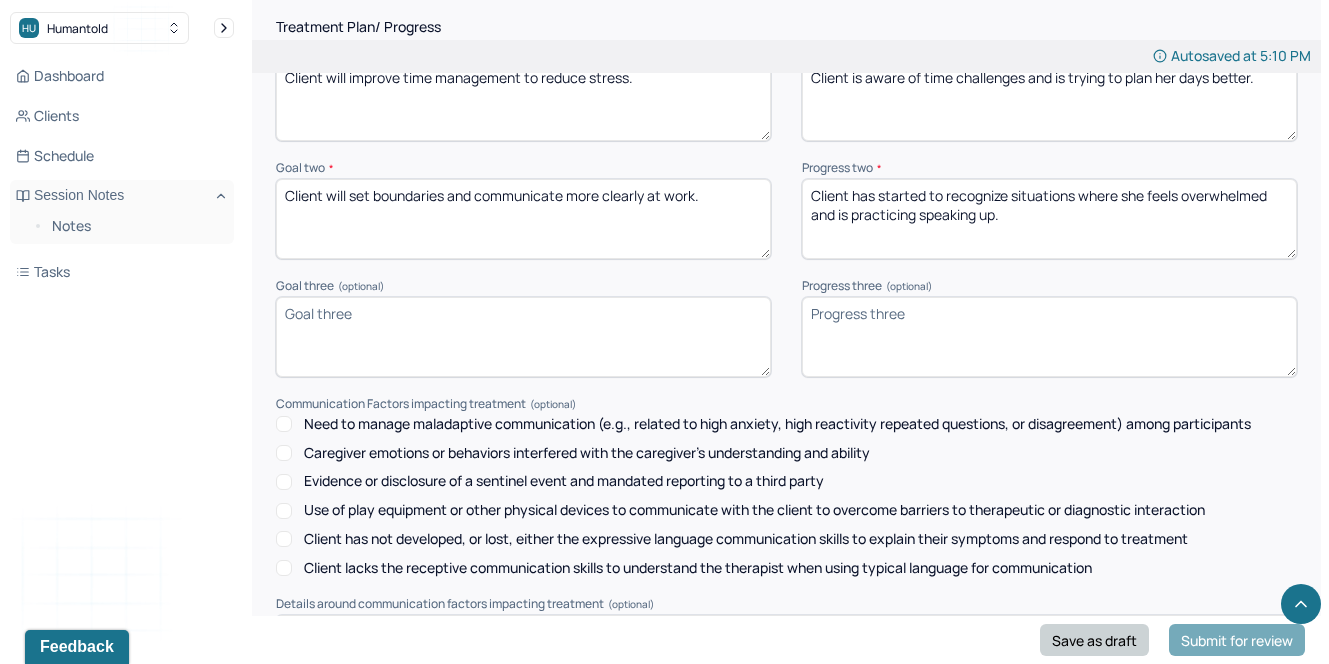 click on "Save as draft" at bounding box center [1094, 640] 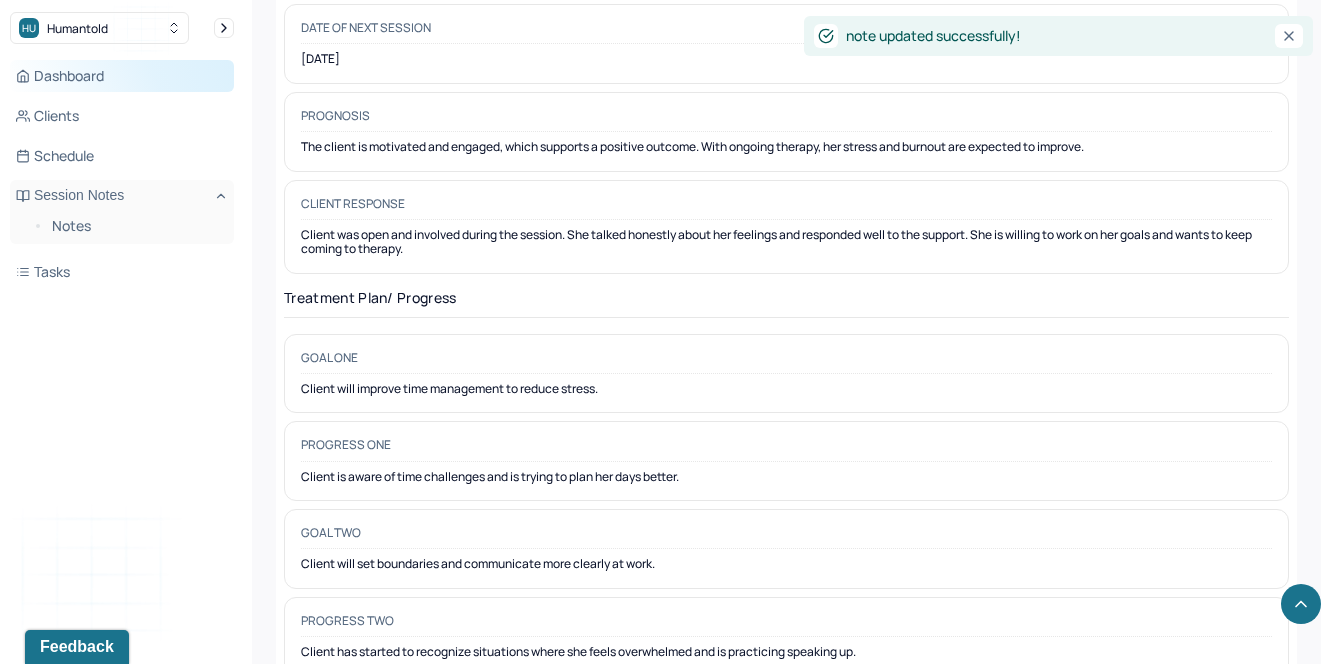 click on "Dashboard" at bounding box center (122, 76) 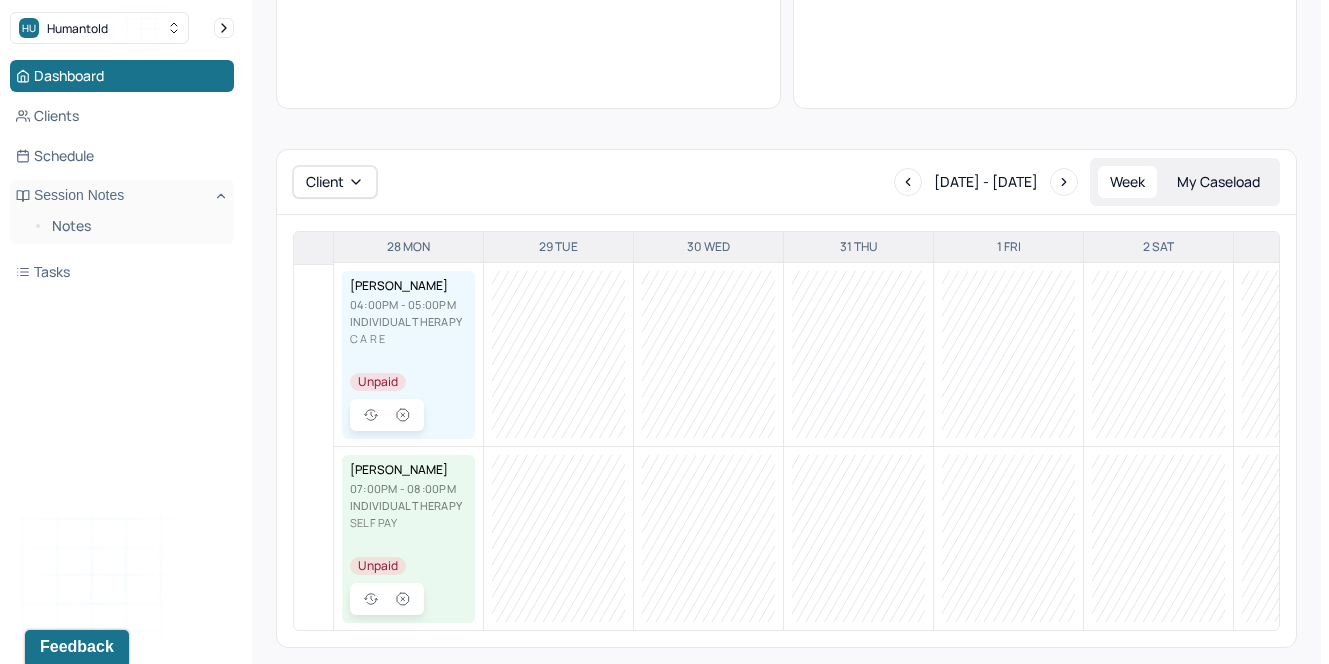 scroll, scrollTop: 478, scrollLeft: 0, axis: vertical 